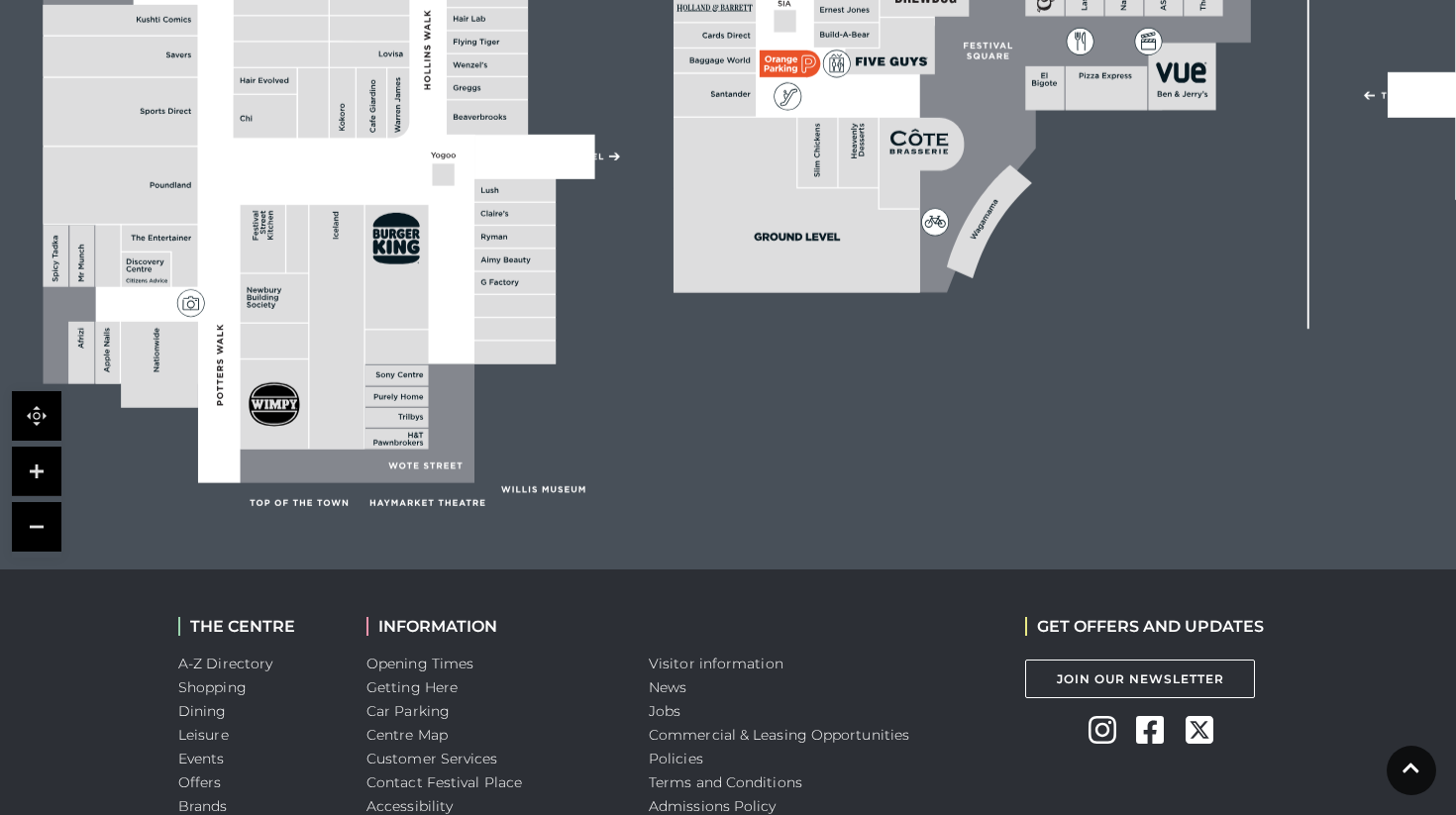 scroll, scrollTop: 0, scrollLeft: 0, axis: both 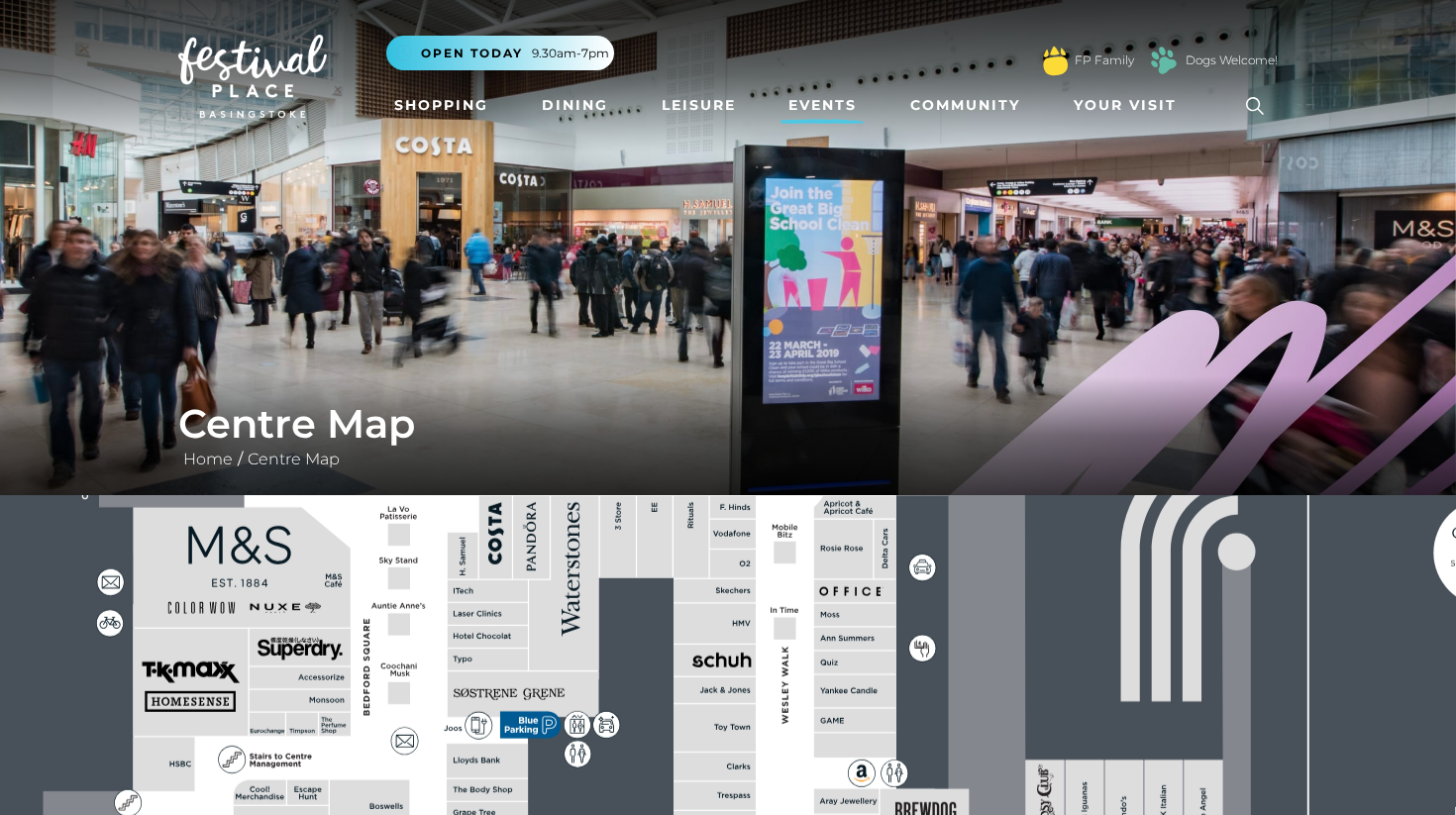 click on "Events" at bounding box center (822, 105) 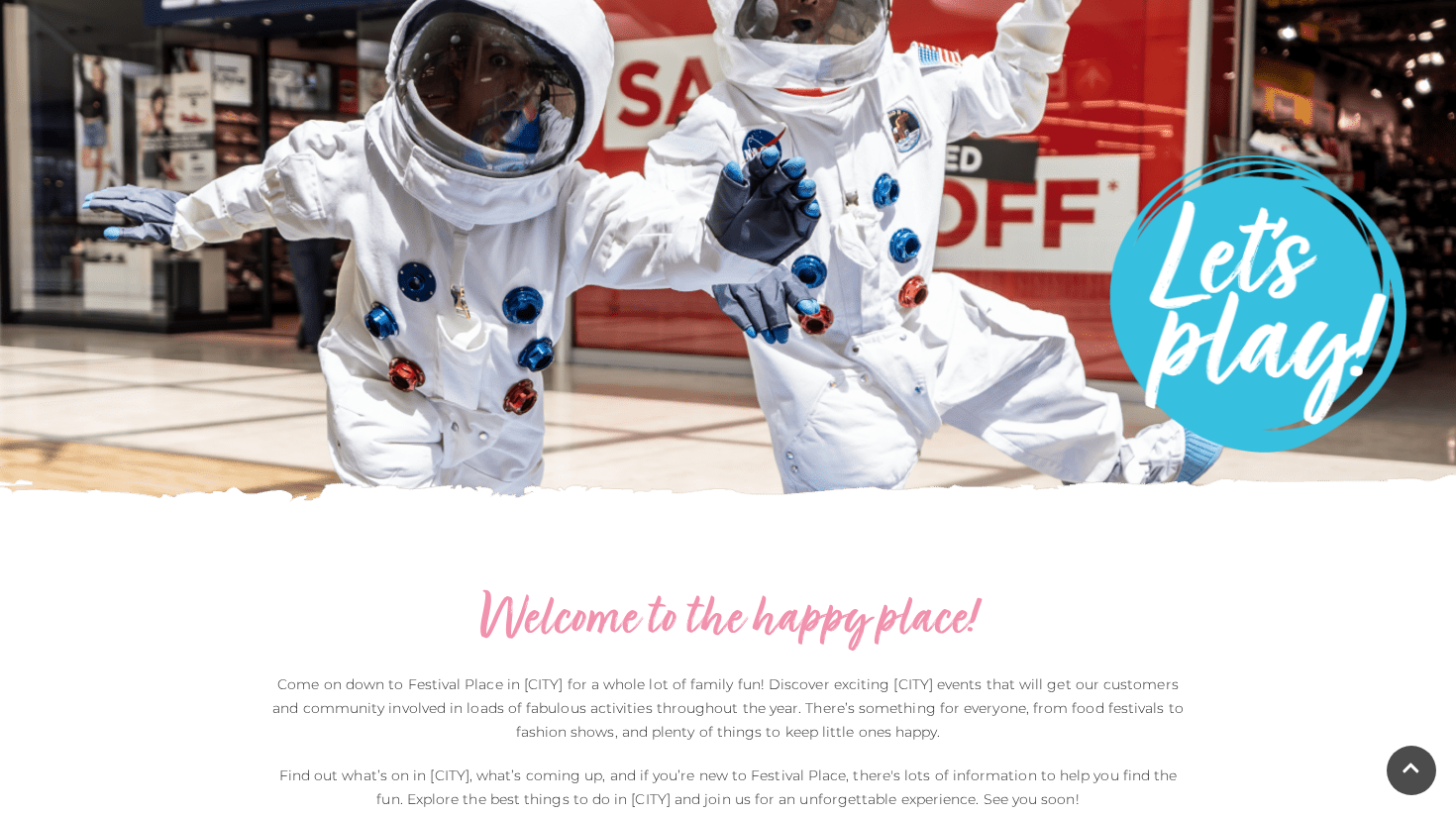 scroll, scrollTop: 0, scrollLeft: 0, axis: both 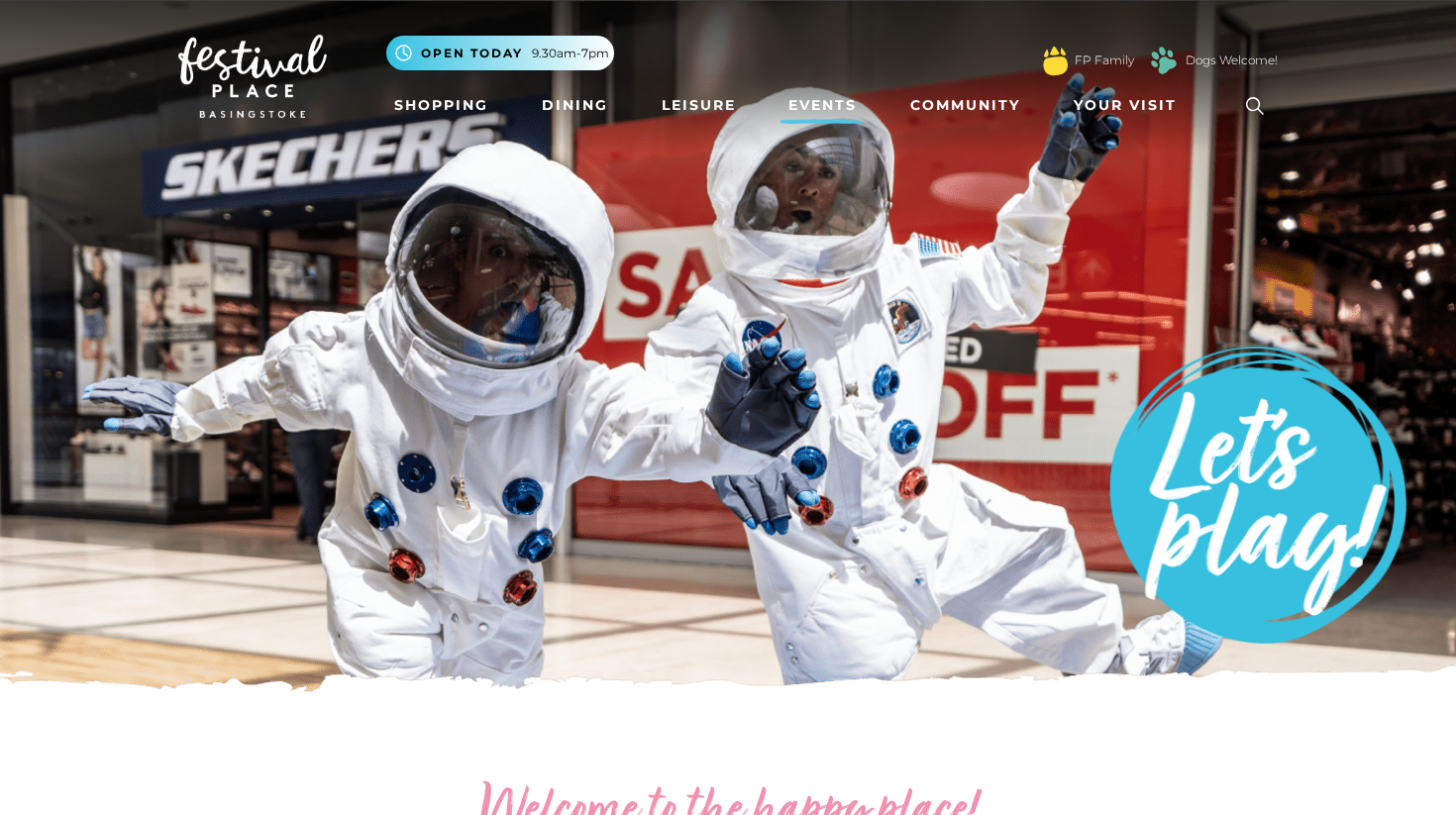 click at bounding box center (253, 76) 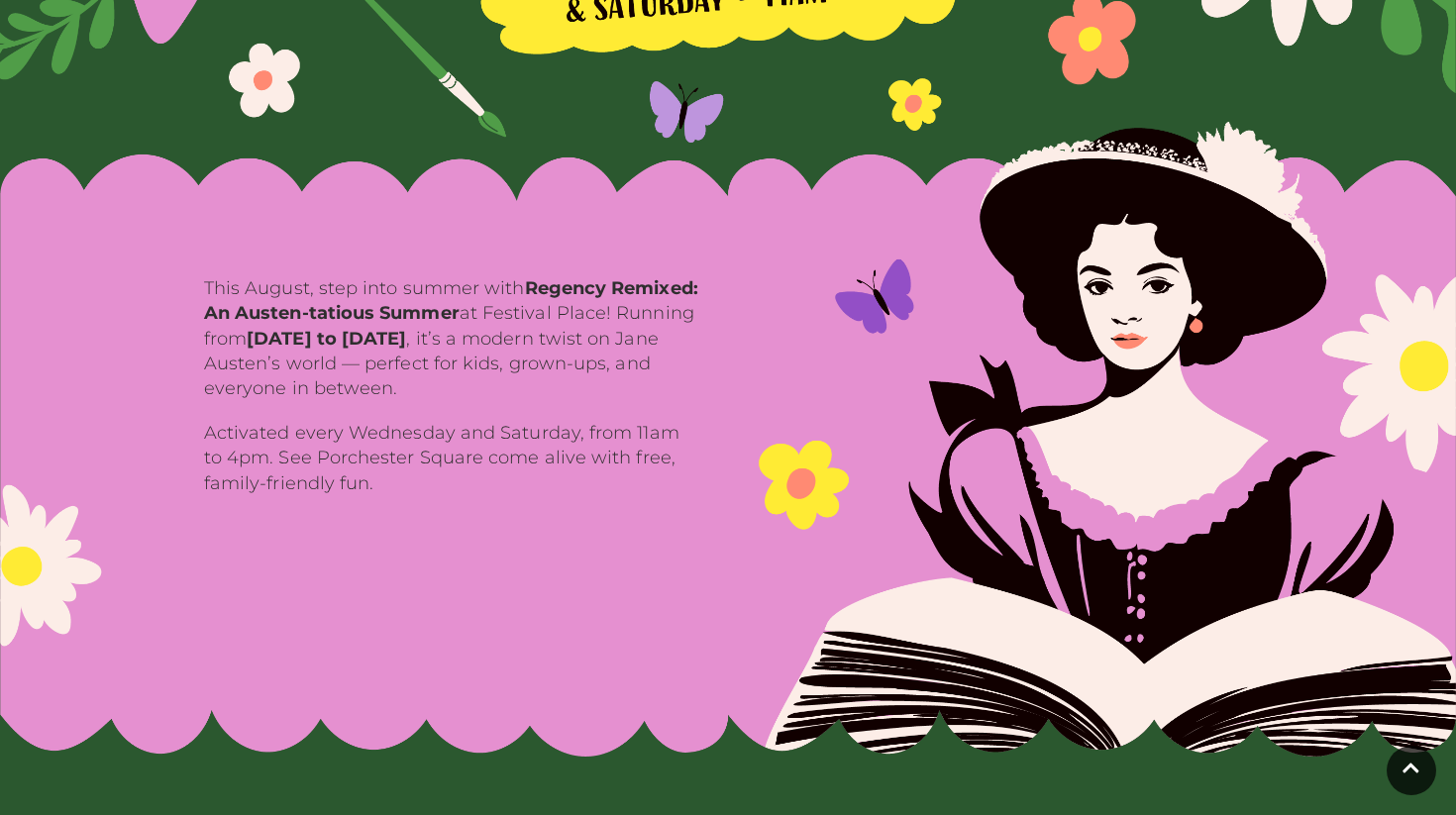 scroll, scrollTop: 875, scrollLeft: 0, axis: vertical 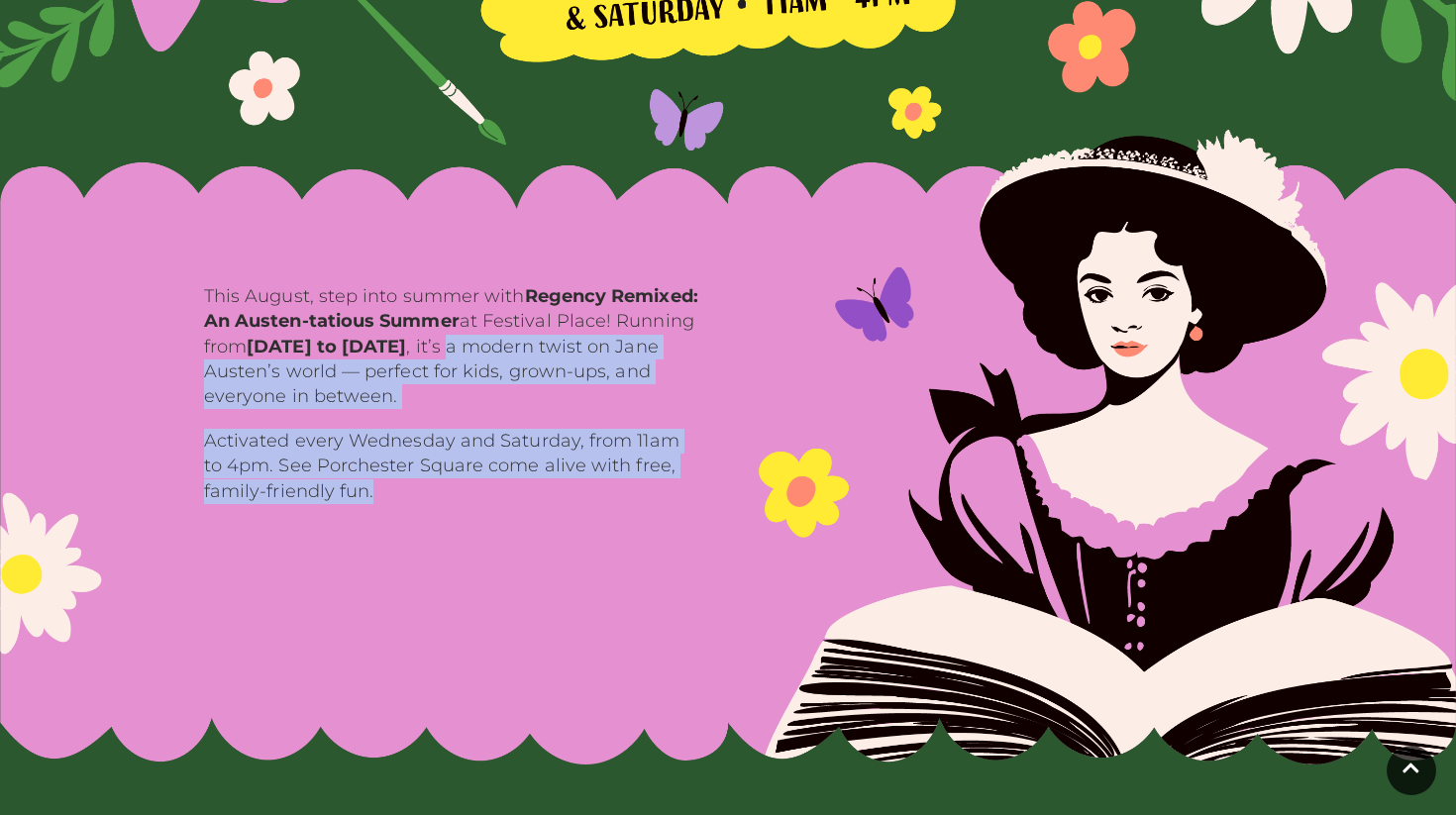 drag, startPoint x: 381, startPoint y: 506, endPoint x: 603, endPoint y: 344, distance: 274.82358 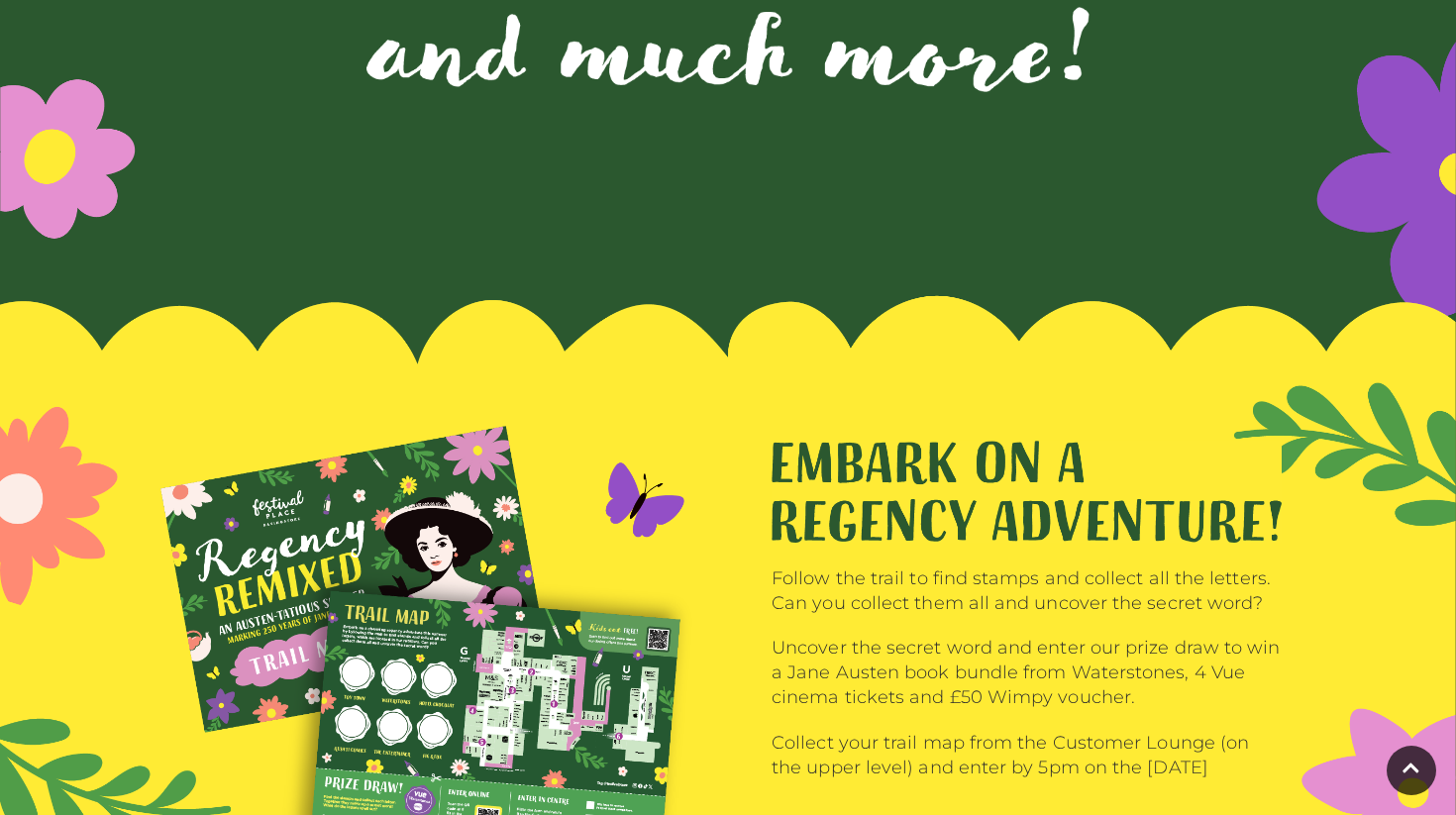 scroll, scrollTop: 2552, scrollLeft: 0, axis: vertical 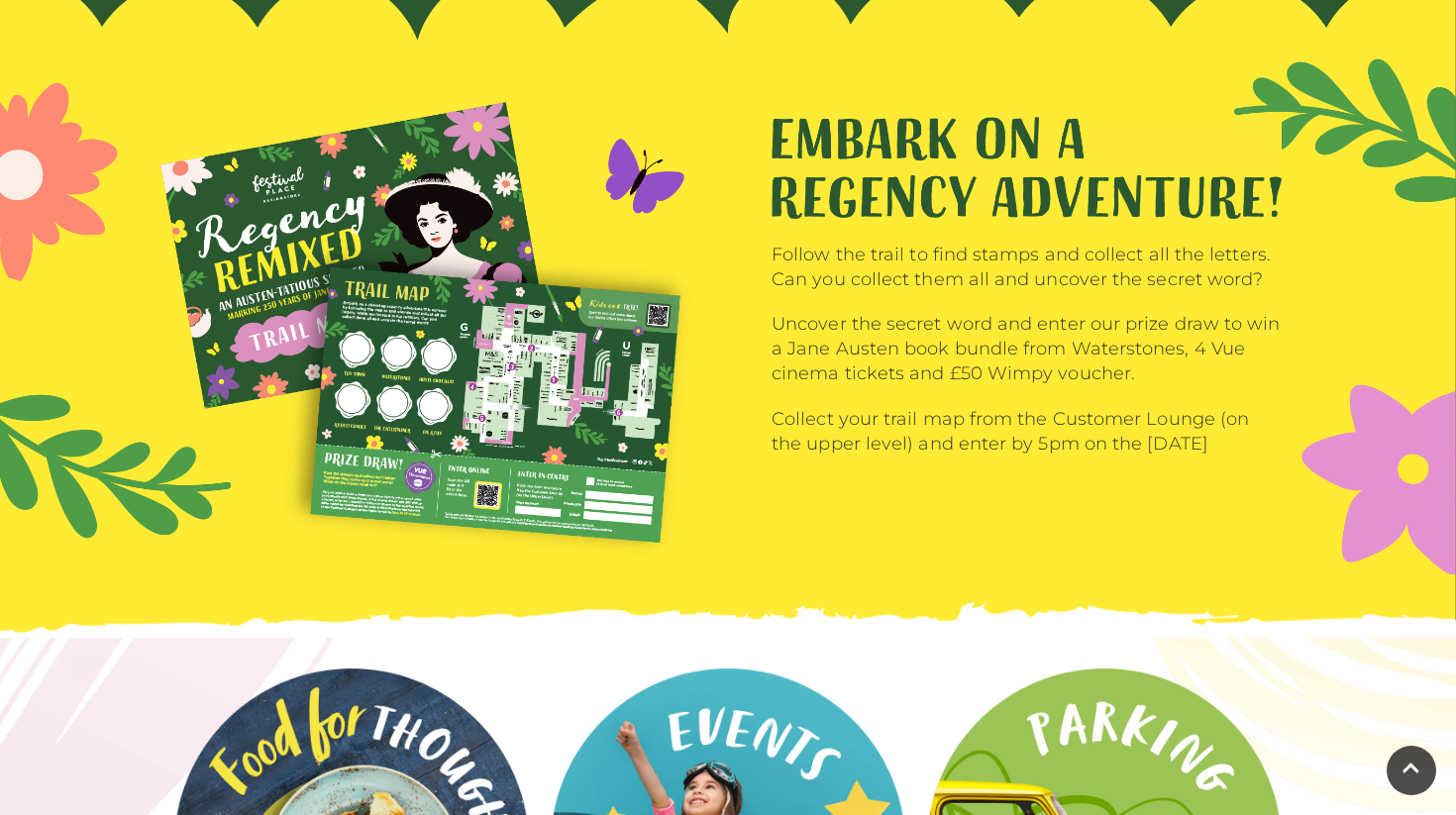 click on "Follow the trail to find stamps and collect all the letters. Can you collect them all and uncover the secret word?
Uncover the secret word and enter our prize draw to win a Jane Austen book bundle from Waterstones, 4 Vue cinema tickets and £50 Wimpy voucher.
Collect your trail map from the Customer Lounge (on the upper level) and enter by 5pm on the 31st August" at bounding box center (728, 299) 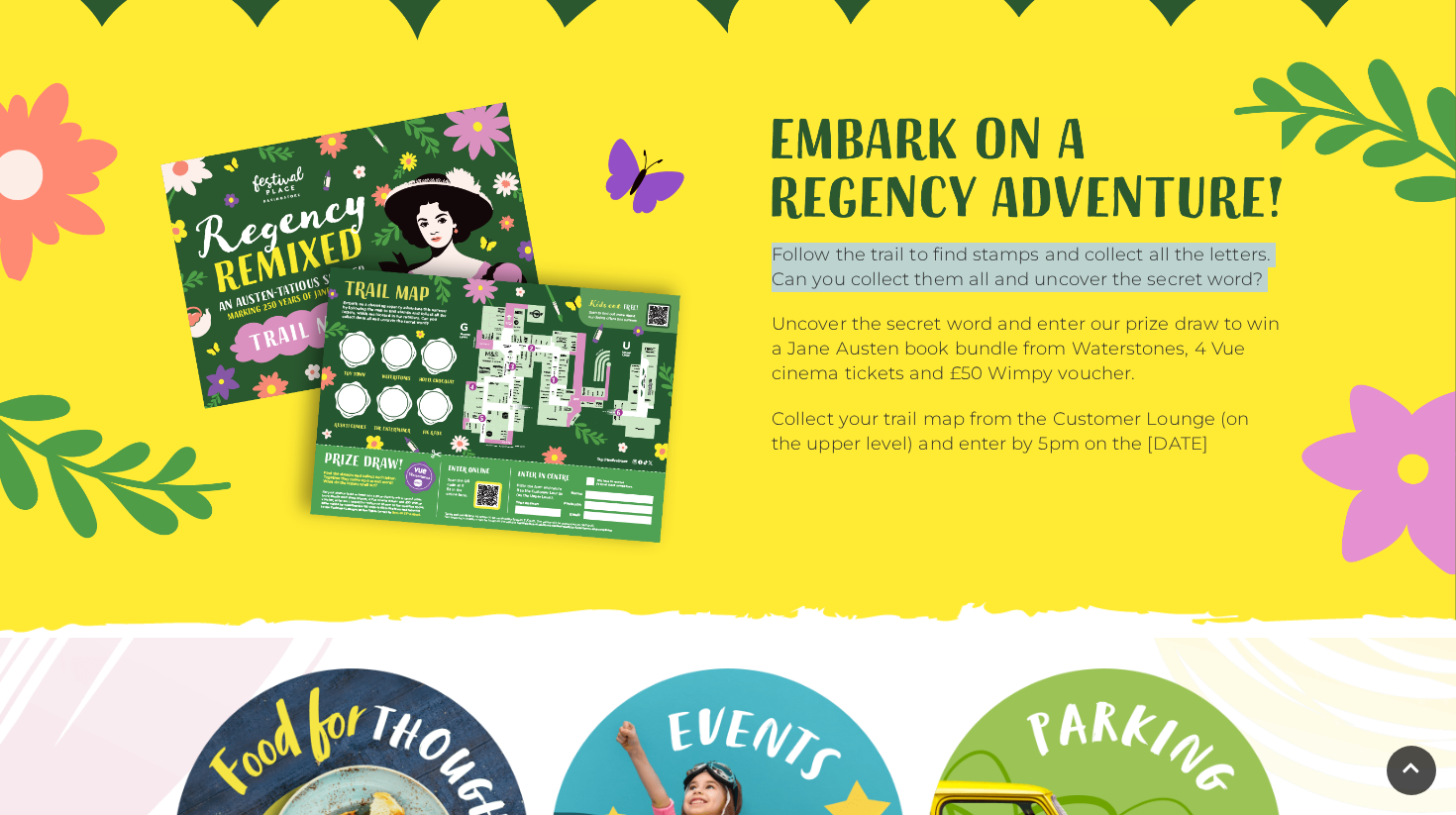 drag, startPoint x: 772, startPoint y: 257, endPoint x: 1258, endPoint y: 306, distance: 488.46392 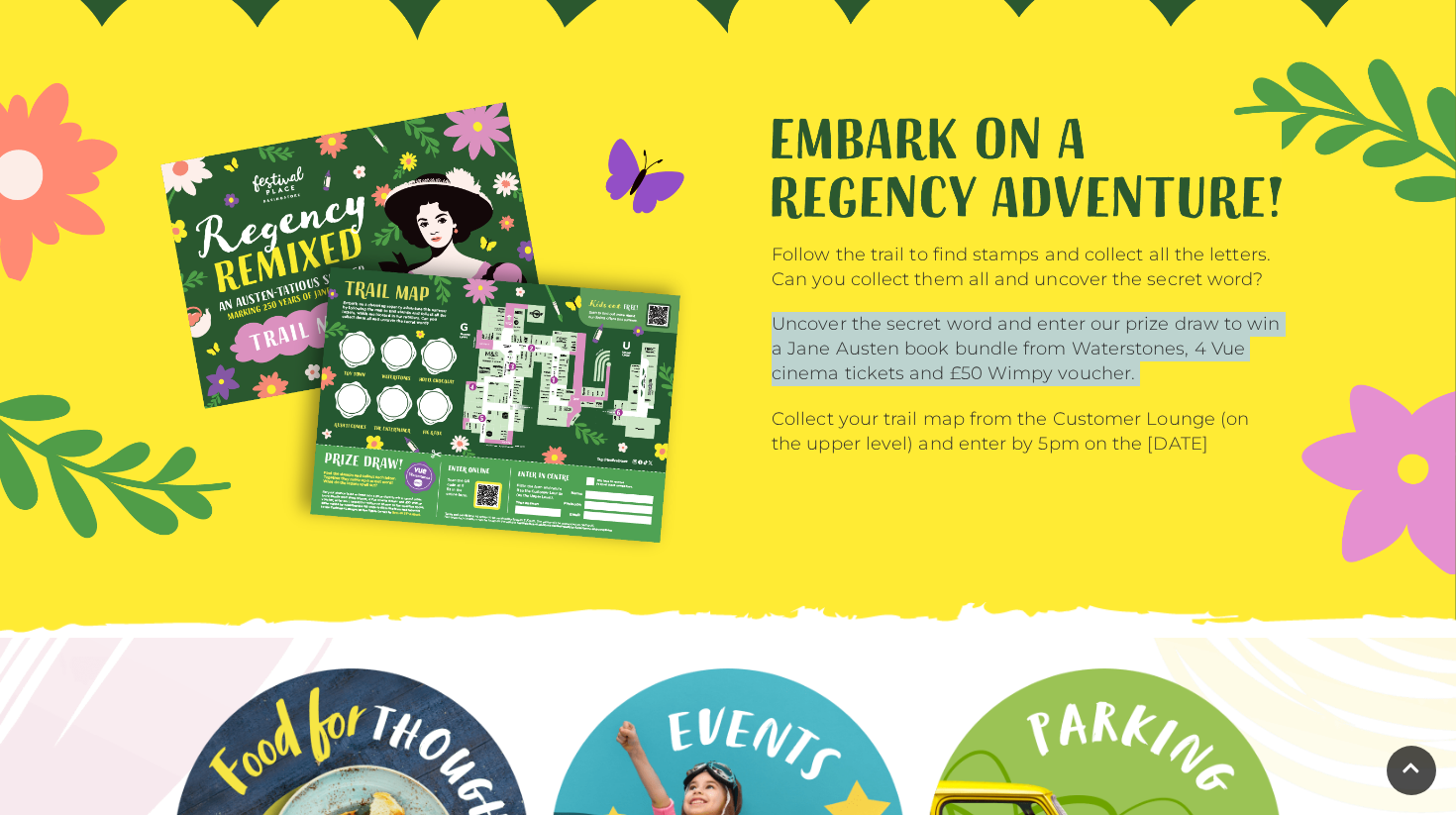 drag, startPoint x: 1026, startPoint y: 366, endPoint x: 778, endPoint y: 335, distance: 249.92999 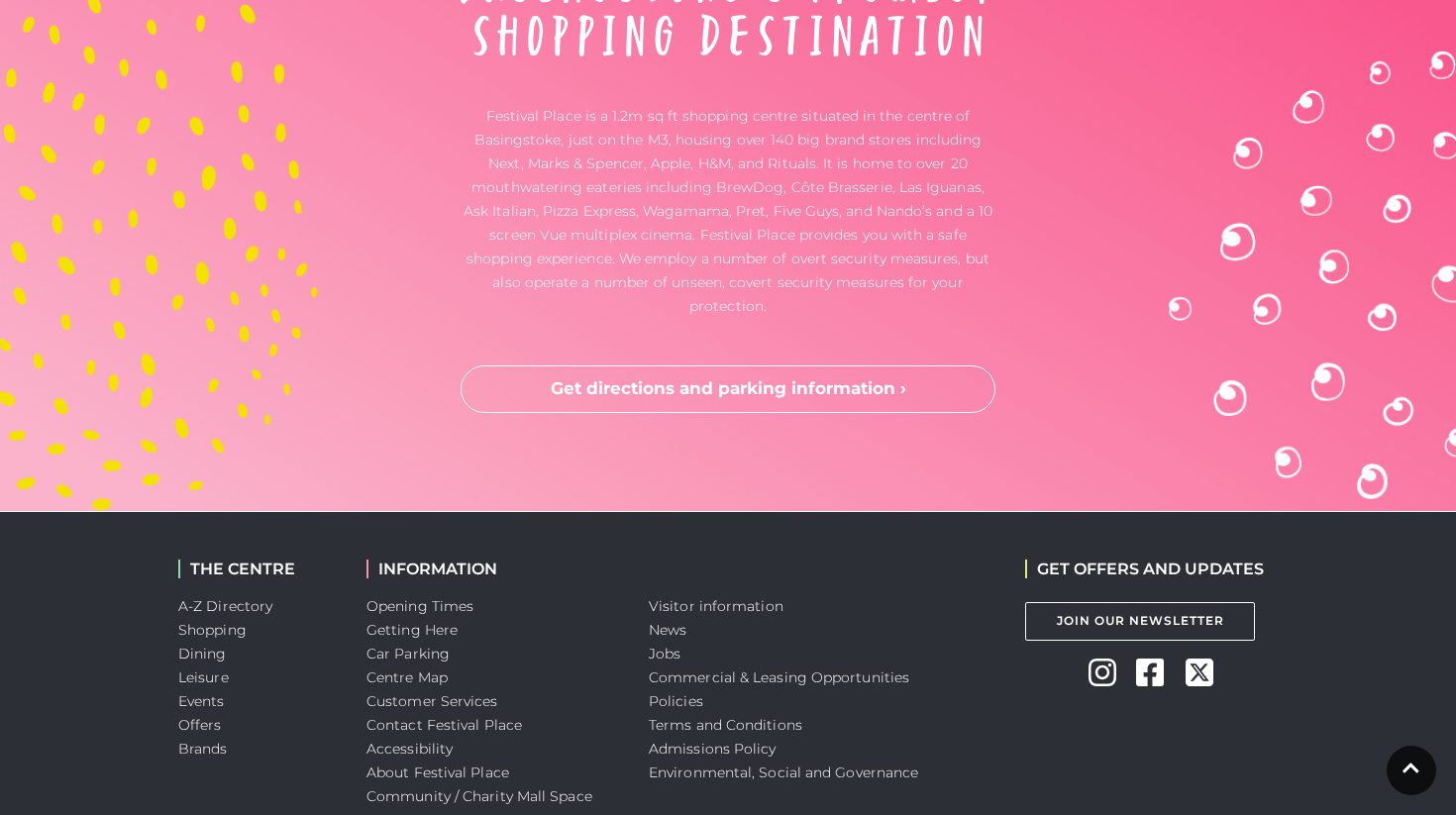scroll, scrollTop: 5929, scrollLeft: 0, axis: vertical 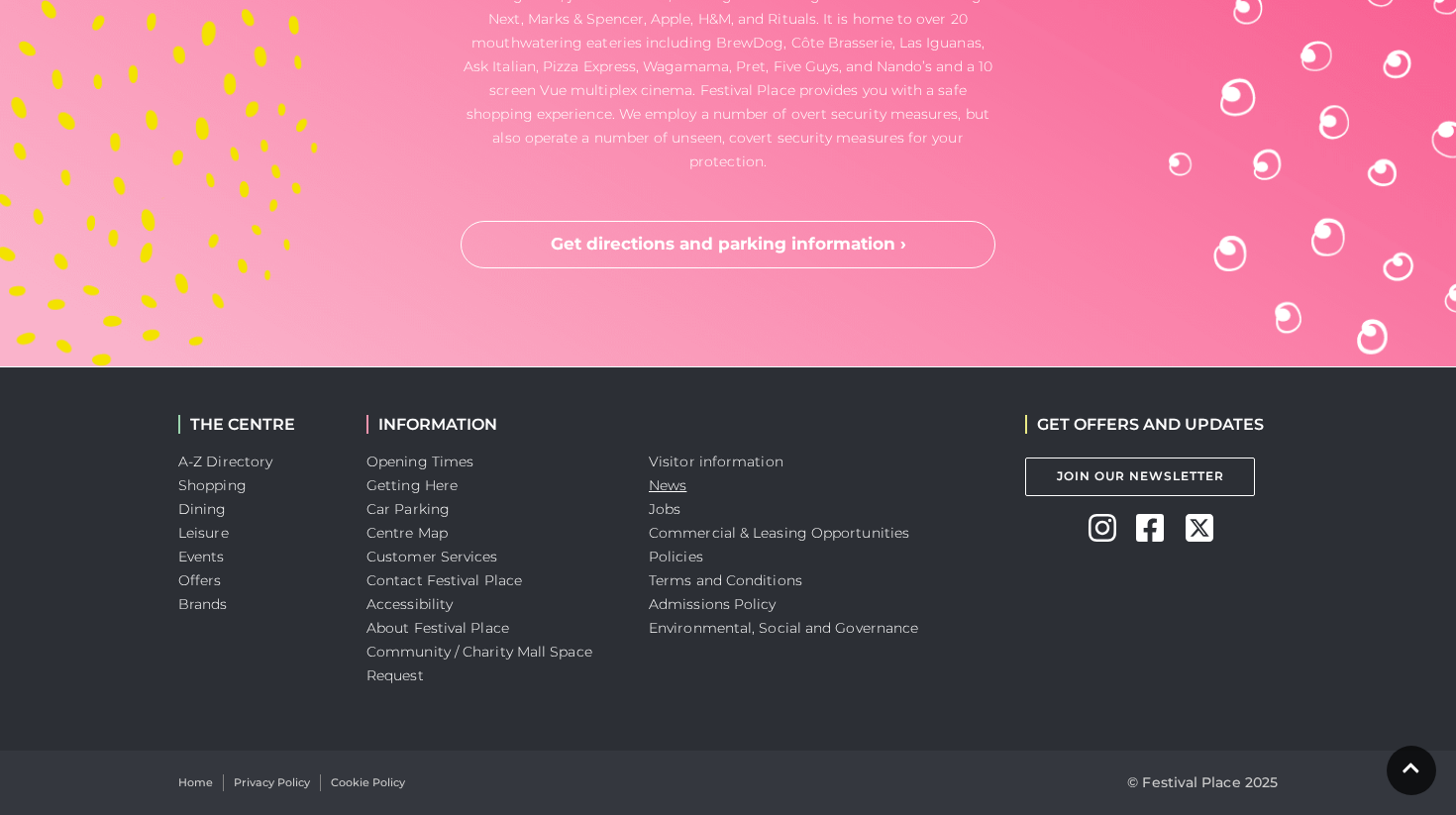 click on "News" at bounding box center [668, 485] 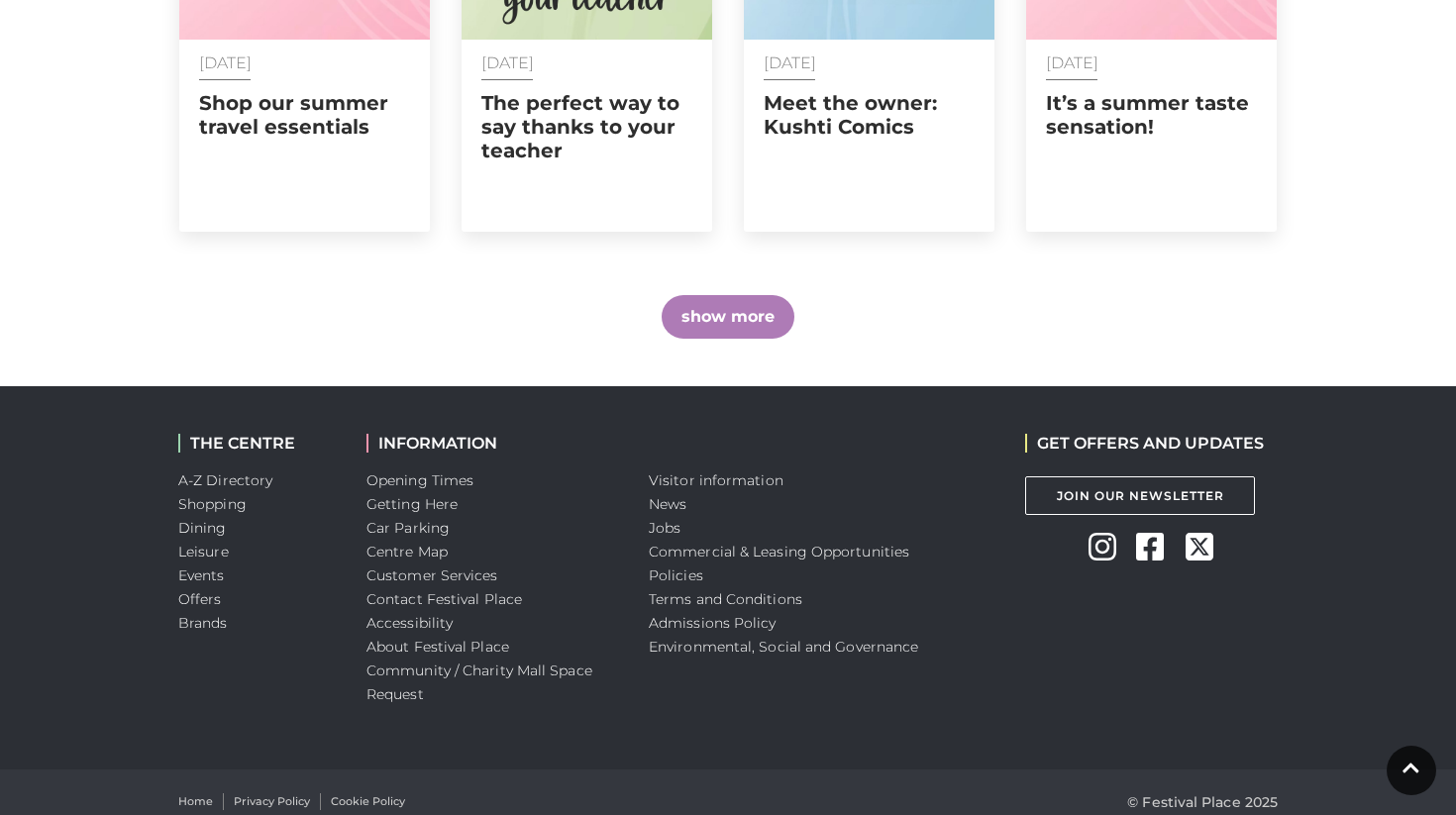 scroll, scrollTop: 1482, scrollLeft: 0, axis: vertical 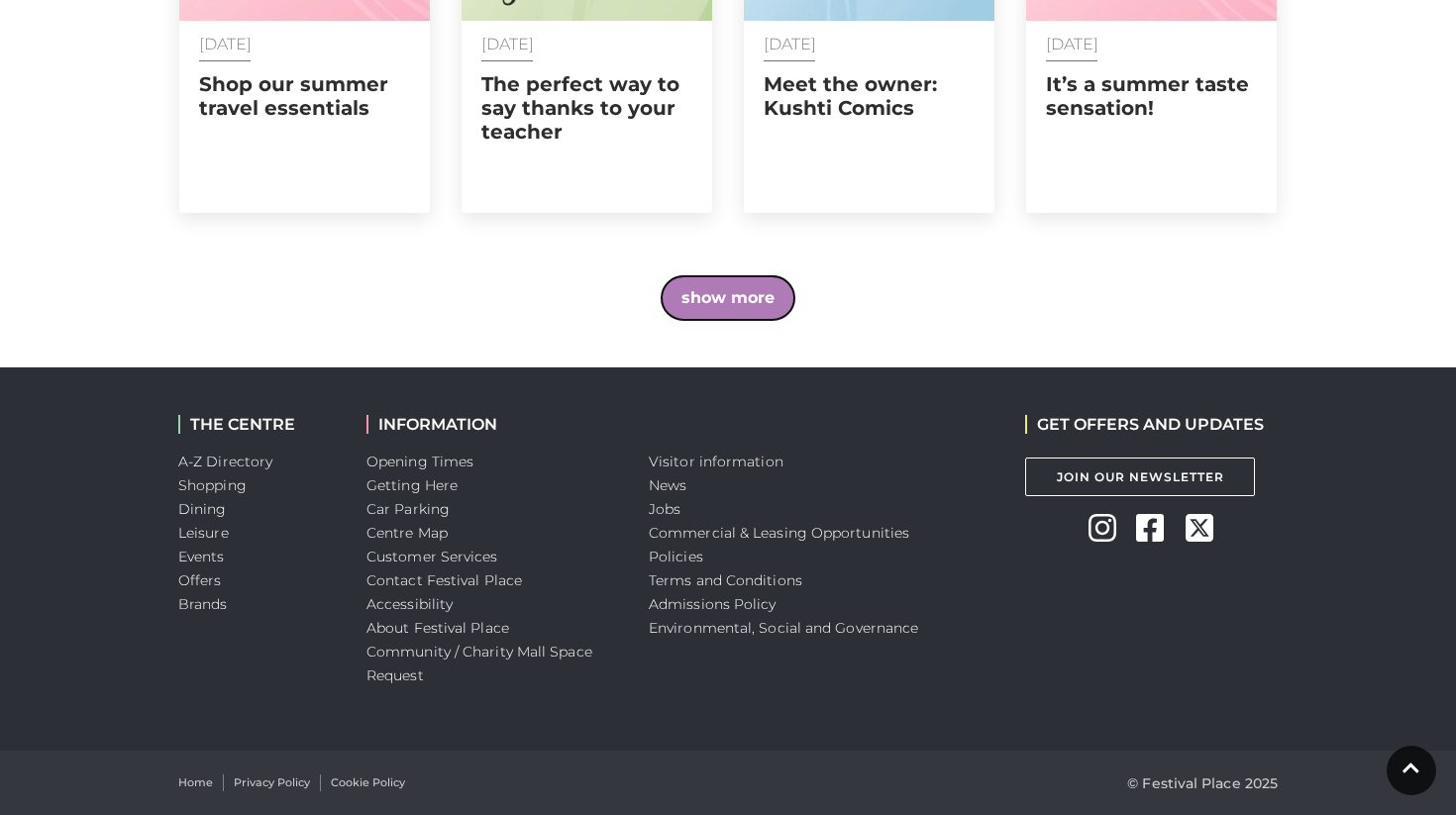 click on "show more" at bounding box center [728, 298] 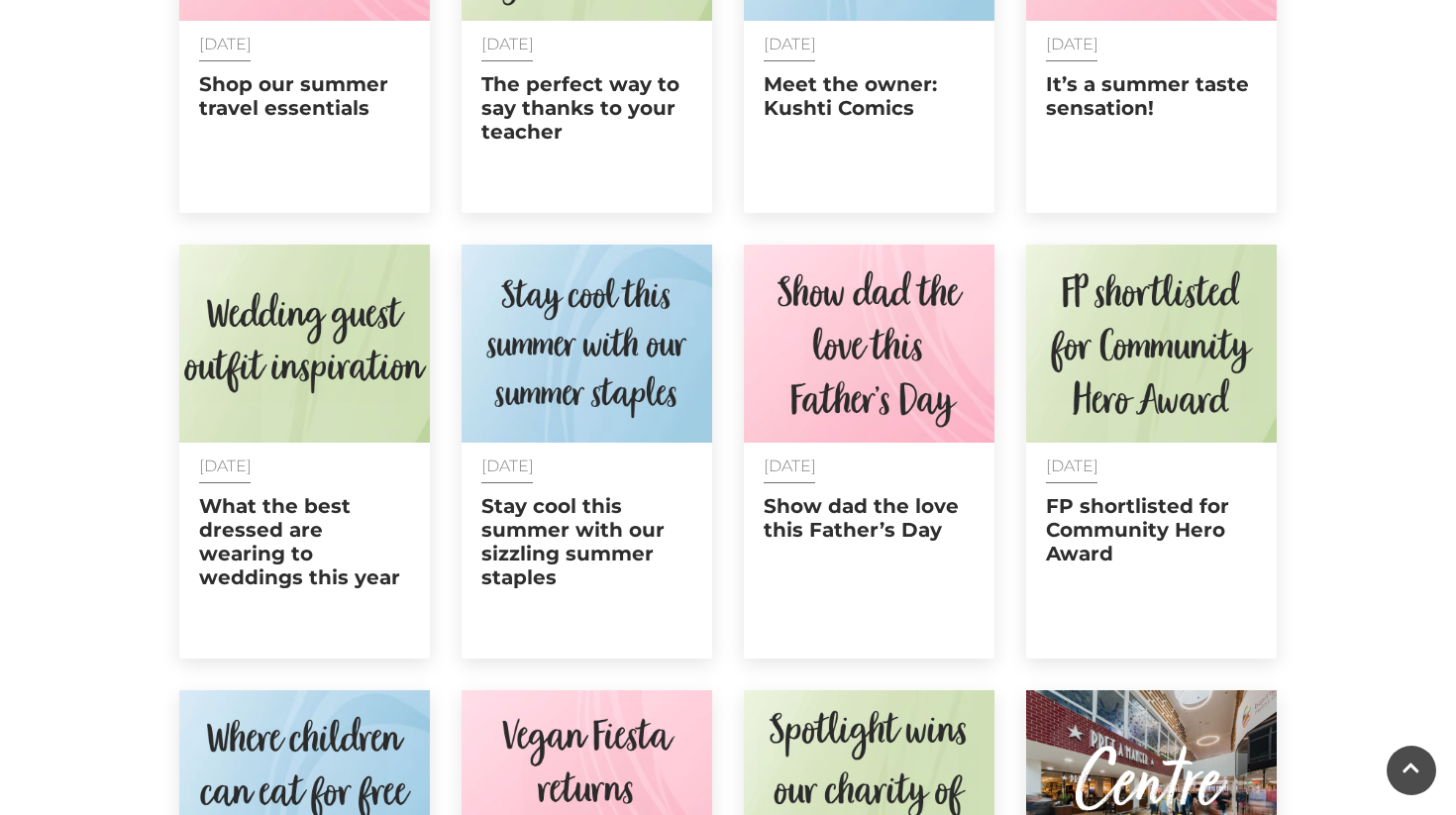 scroll, scrollTop: 2374, scrollLeft: 0, axis: vertical 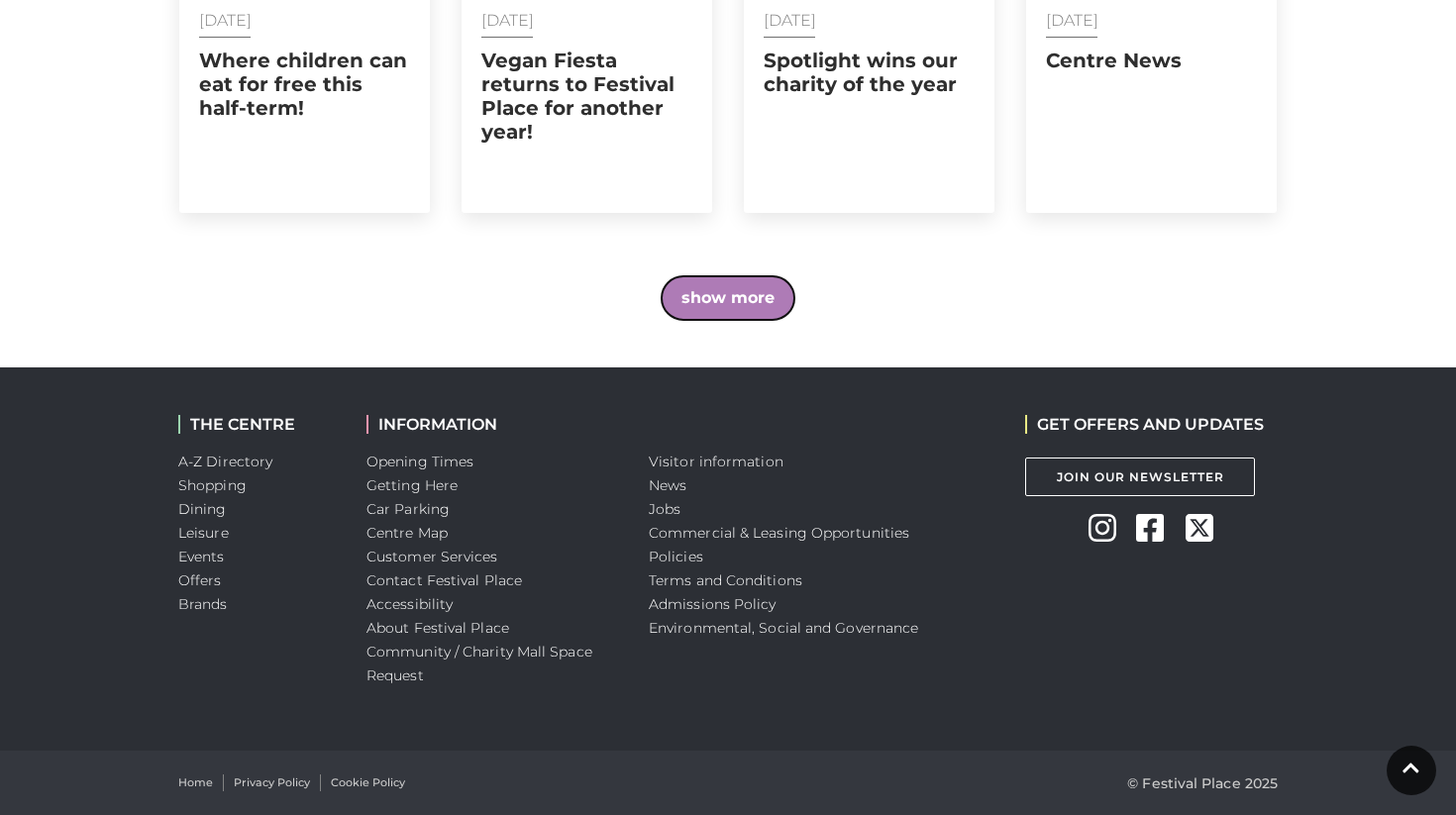 click on "show more" at bounding box center [728, 298] 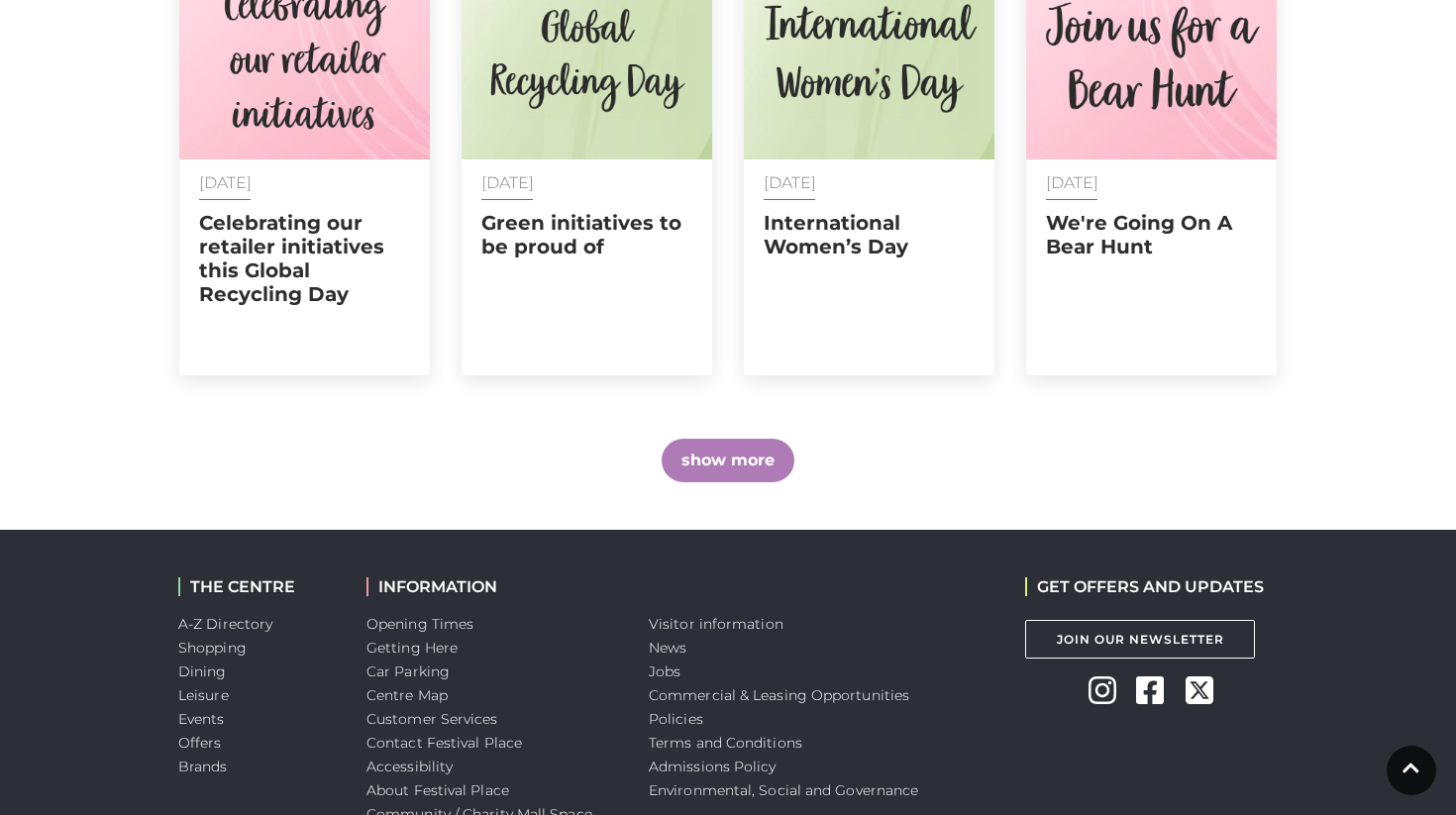 scroll, scrollTop: 3241, scrollLeft: 0, axis: vertical 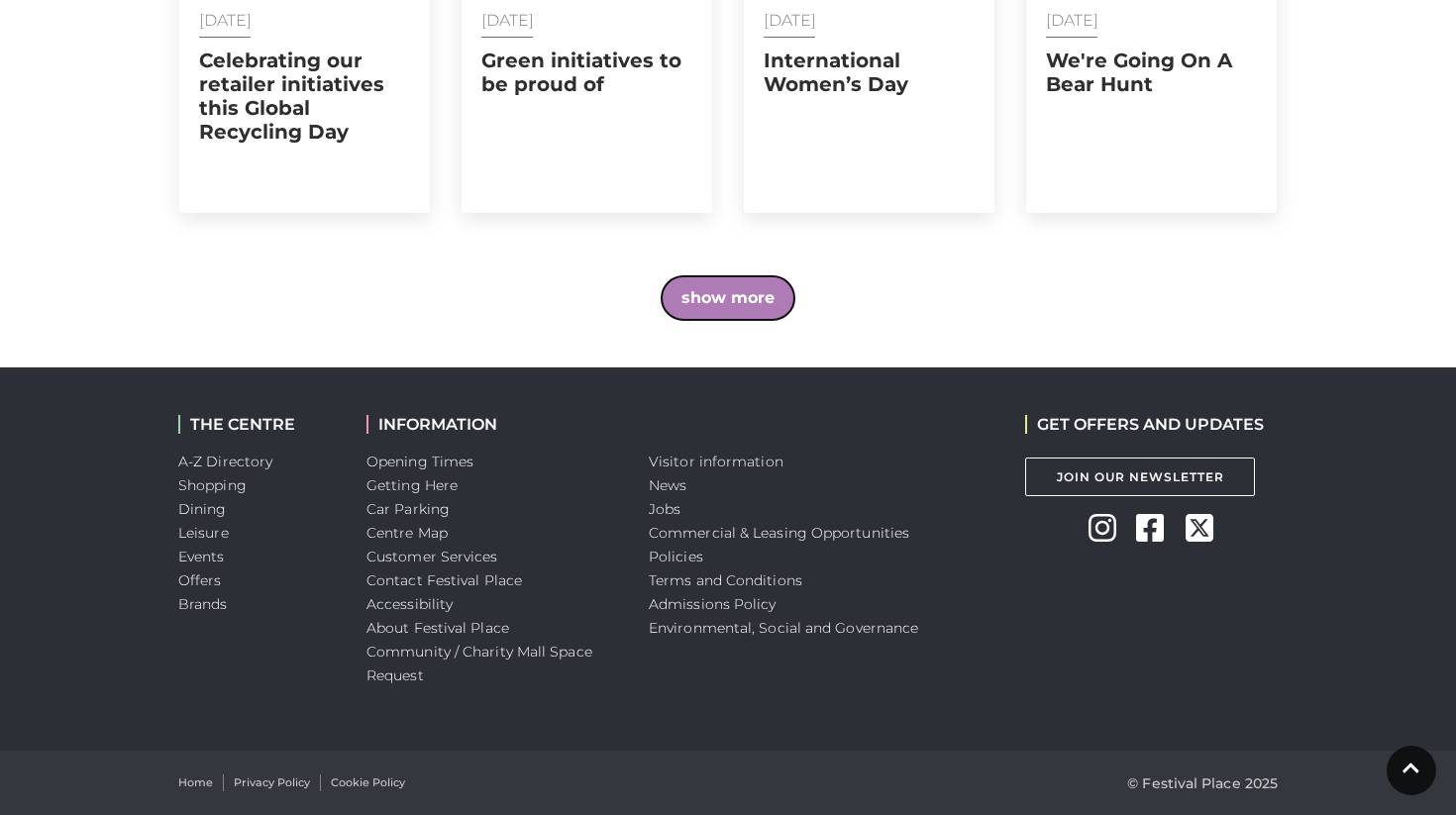 click on "show more" at bounding box center [728, 298] 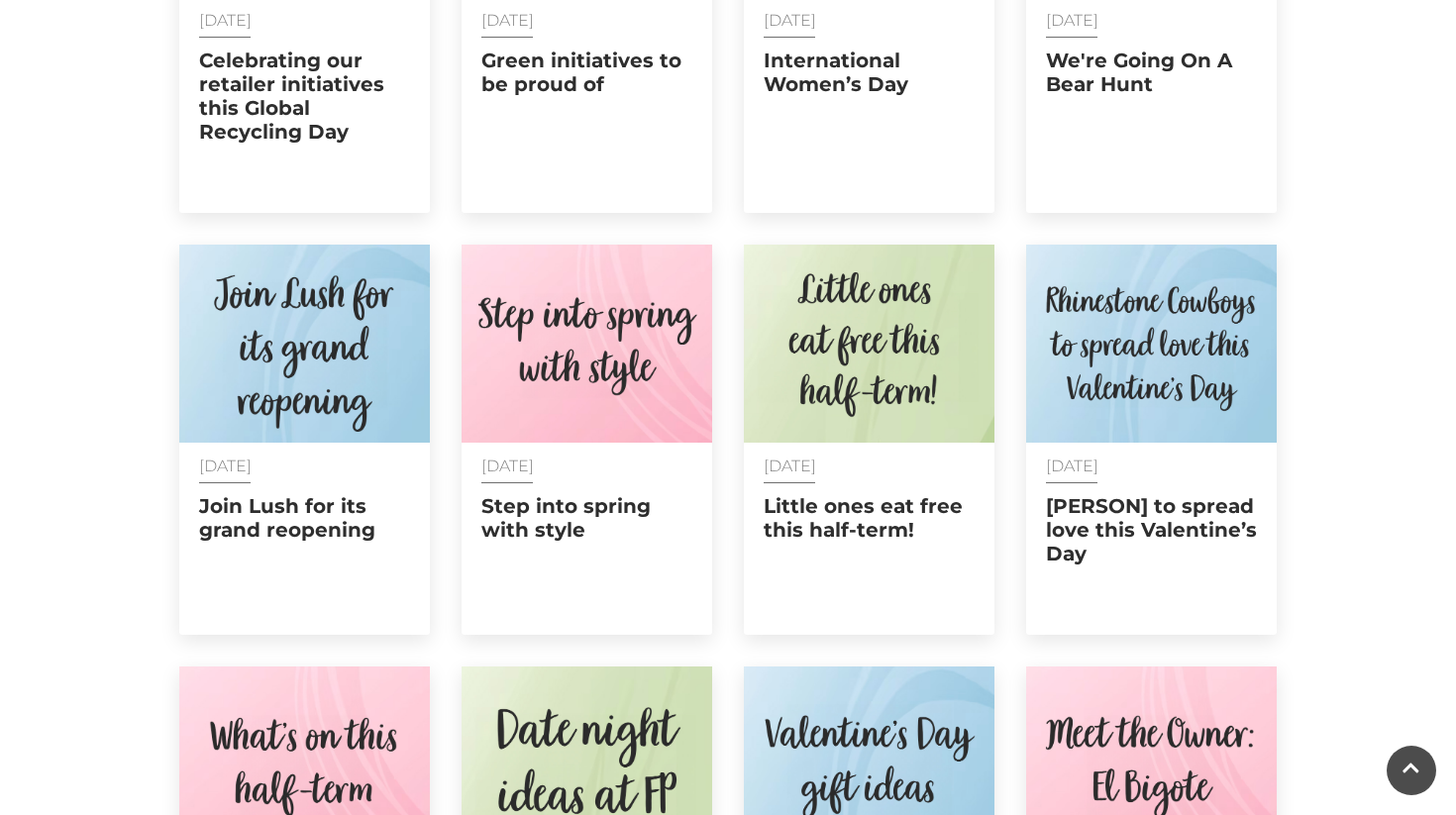 scroll, scrollTop: 4109, scrollLeft: 0, axis: vertical 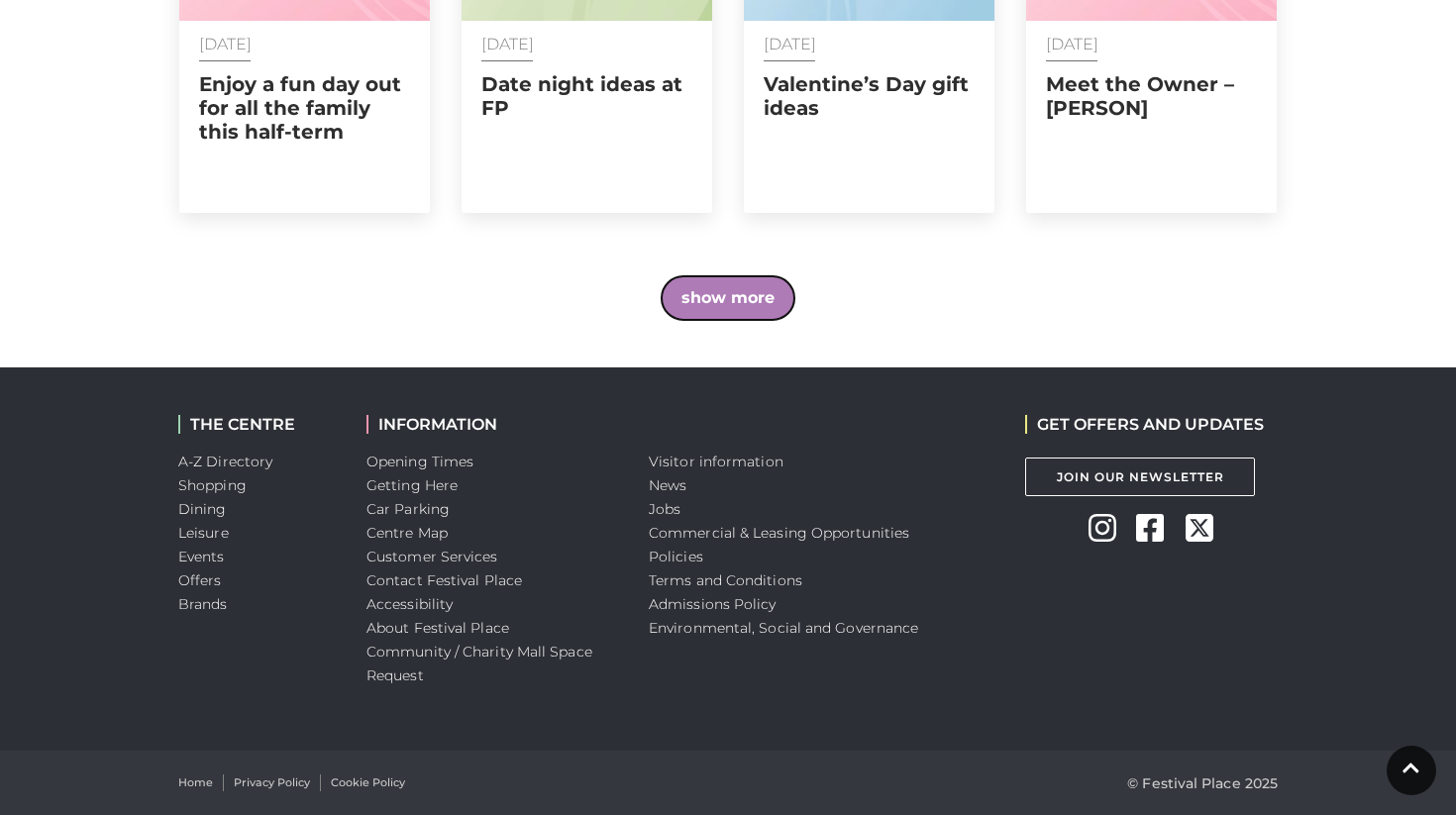 click on "show more" at bounding box center (728, 298) 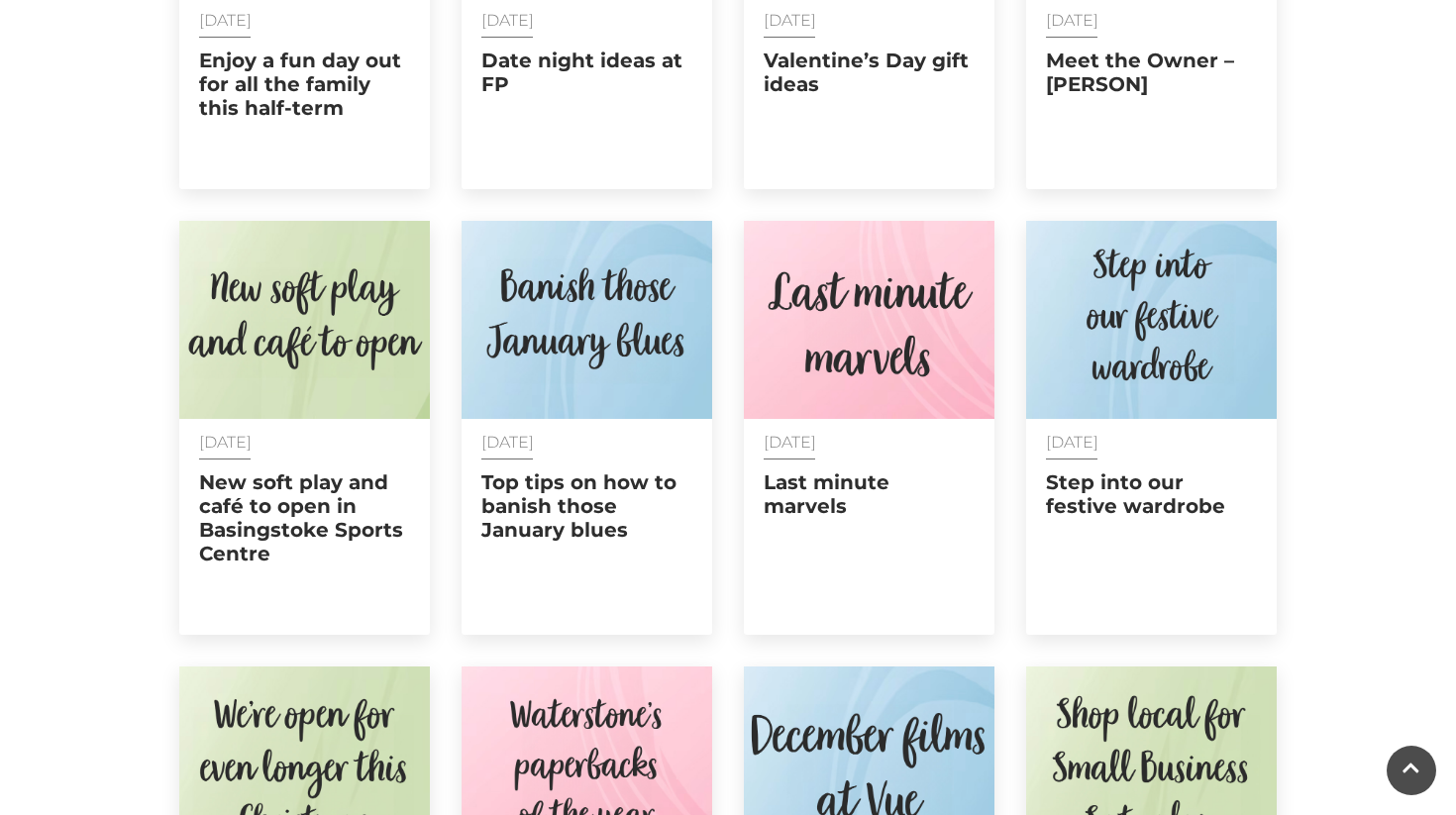 scroll, scrollTop: 4976, scrollLeft: 0, axis: vertical 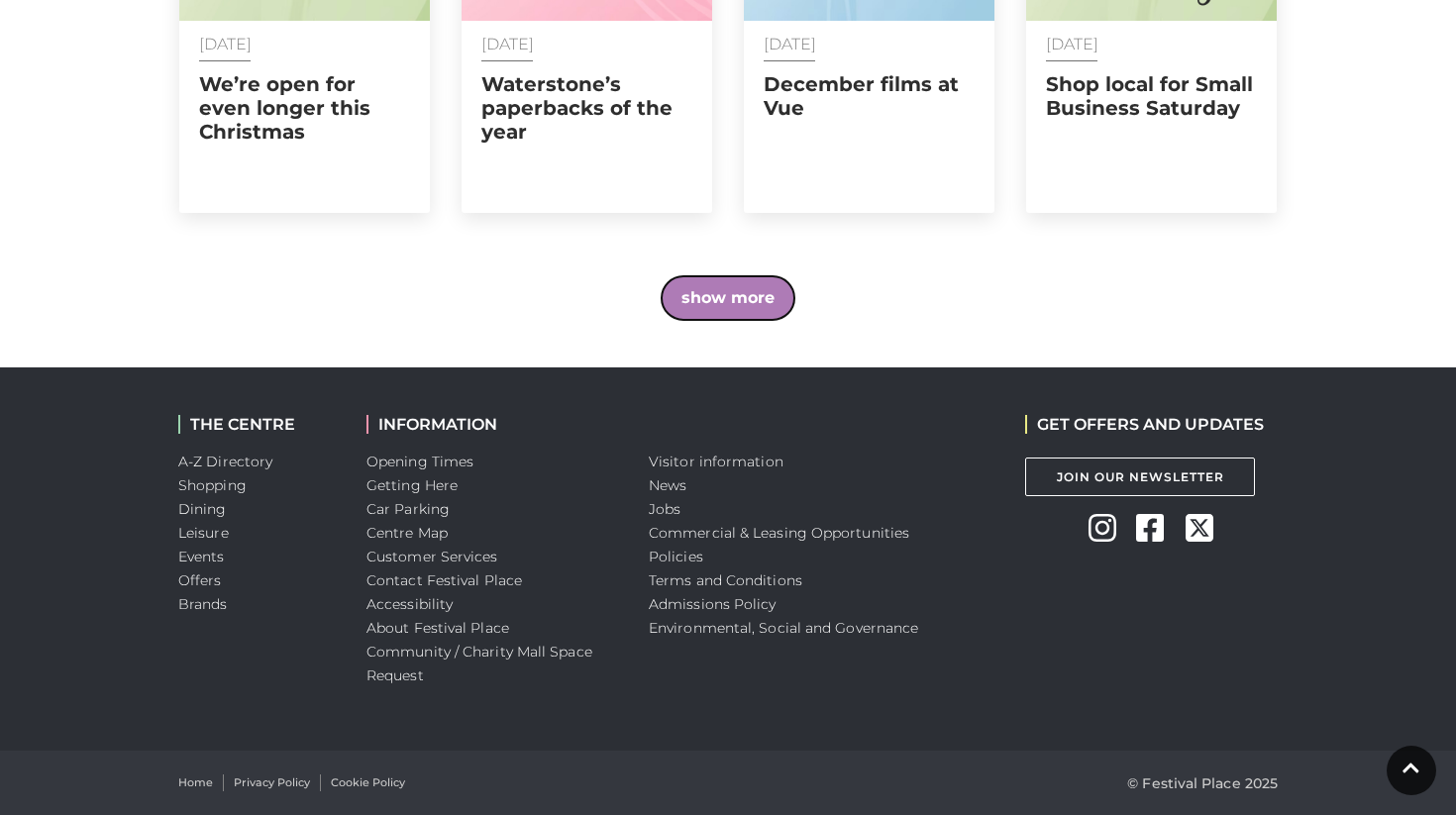 click on "show more" at bounding box center (728, 298) 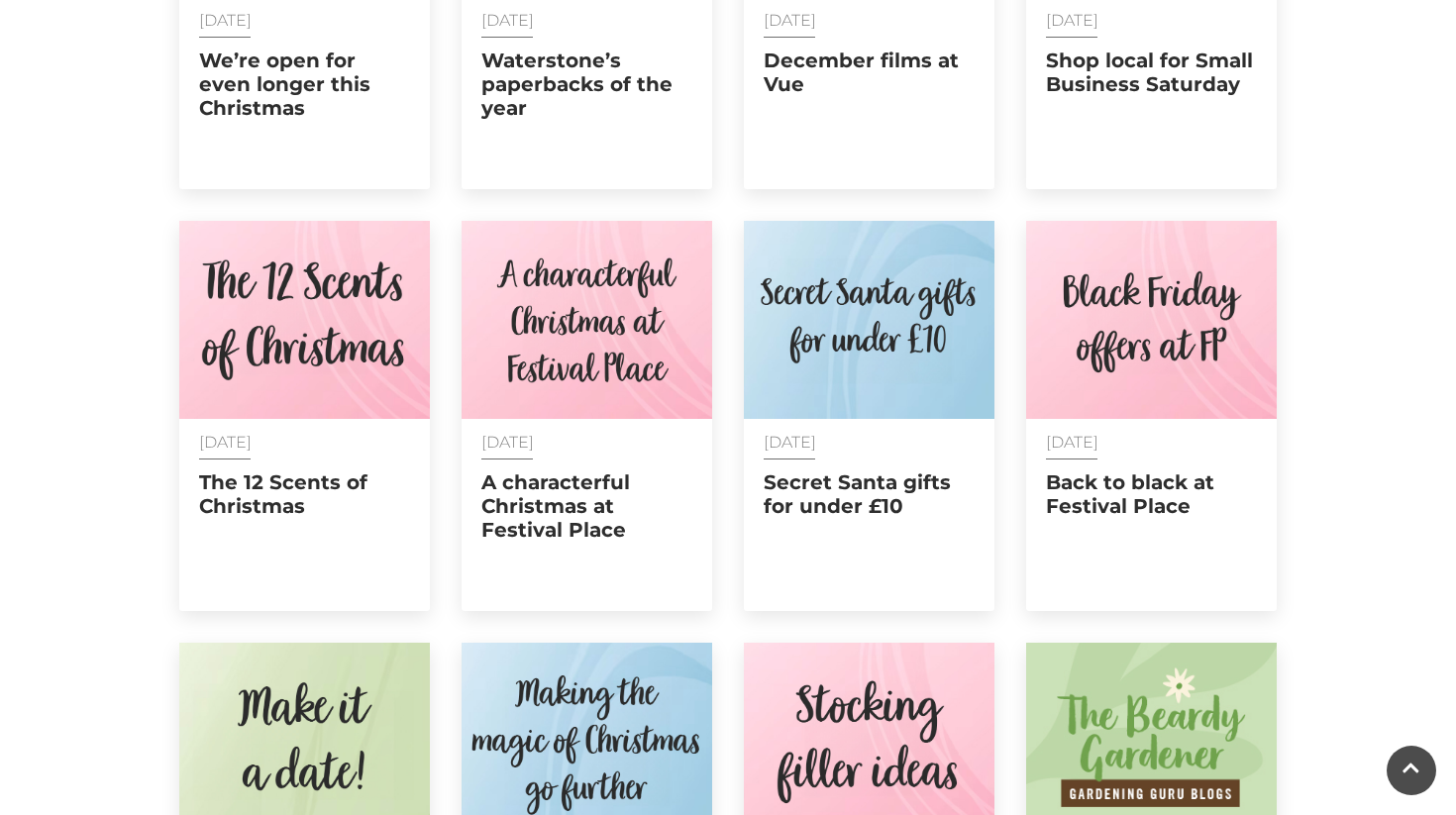 scroll, scrollTop: 5844, scrollLeft: 0, axis: vertical 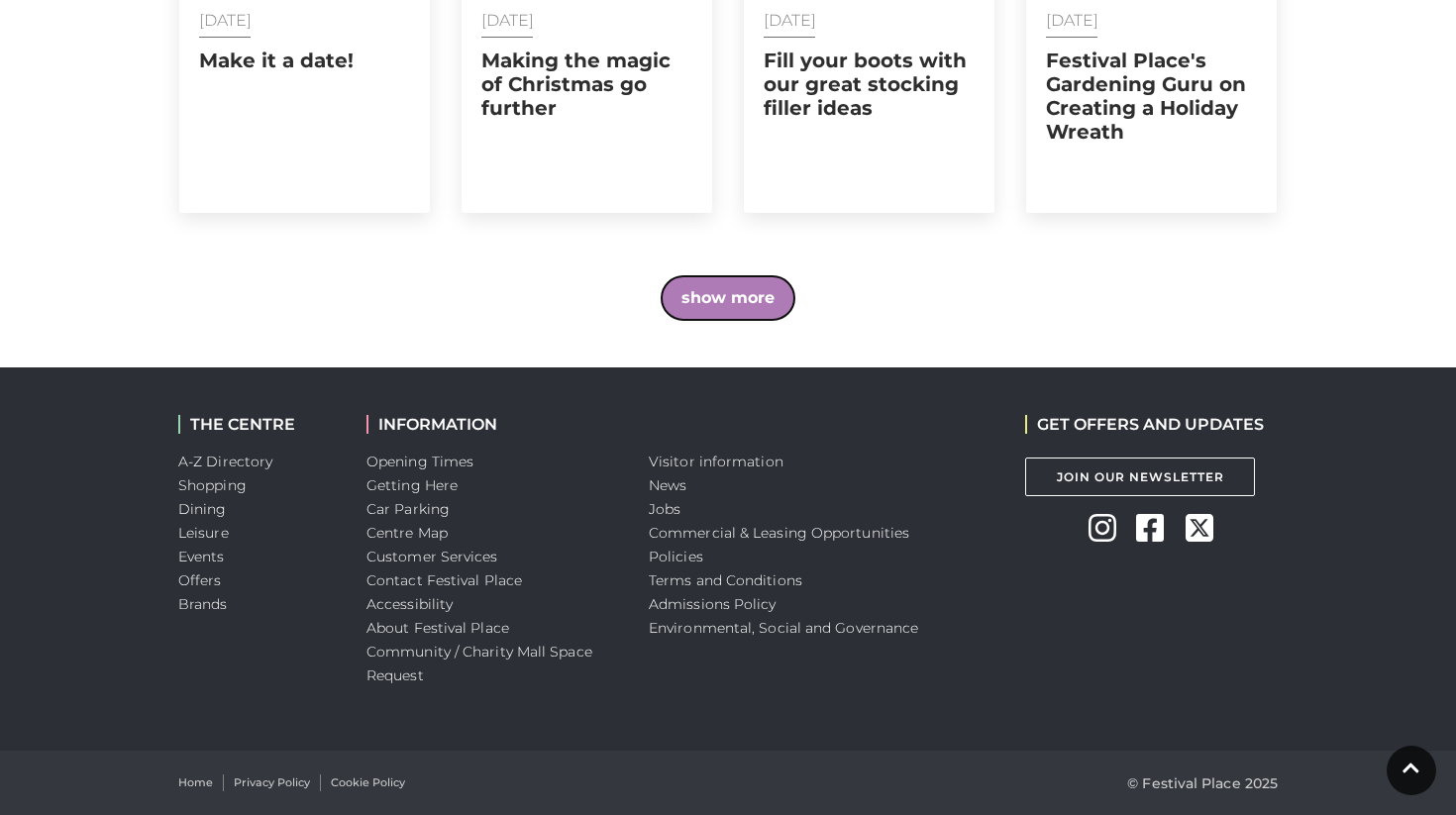 click on "show more" at bounding box center [728, 298] 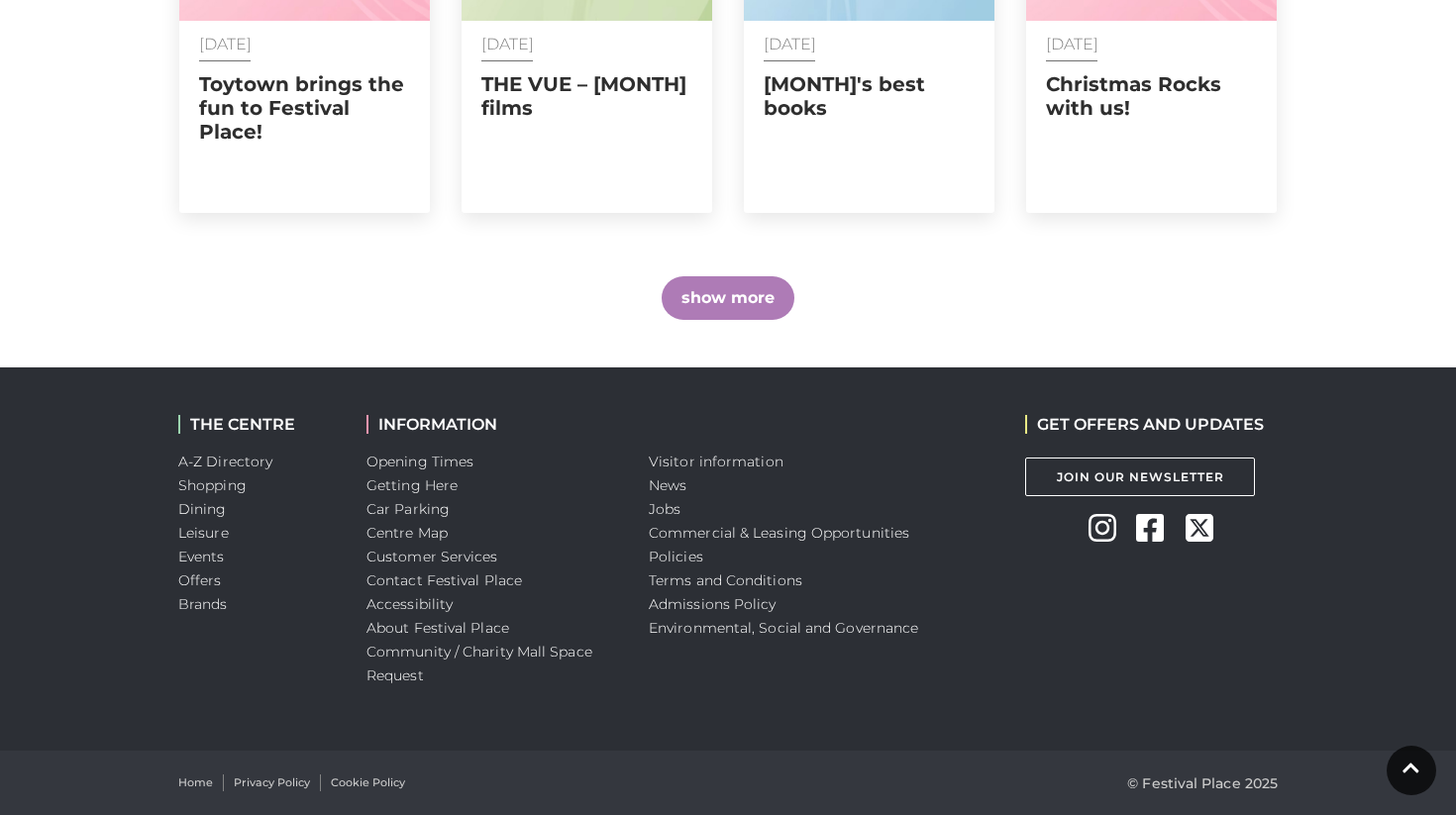 scroll, scrollTop: 6687, scrollLeft: 0, axis: vertical 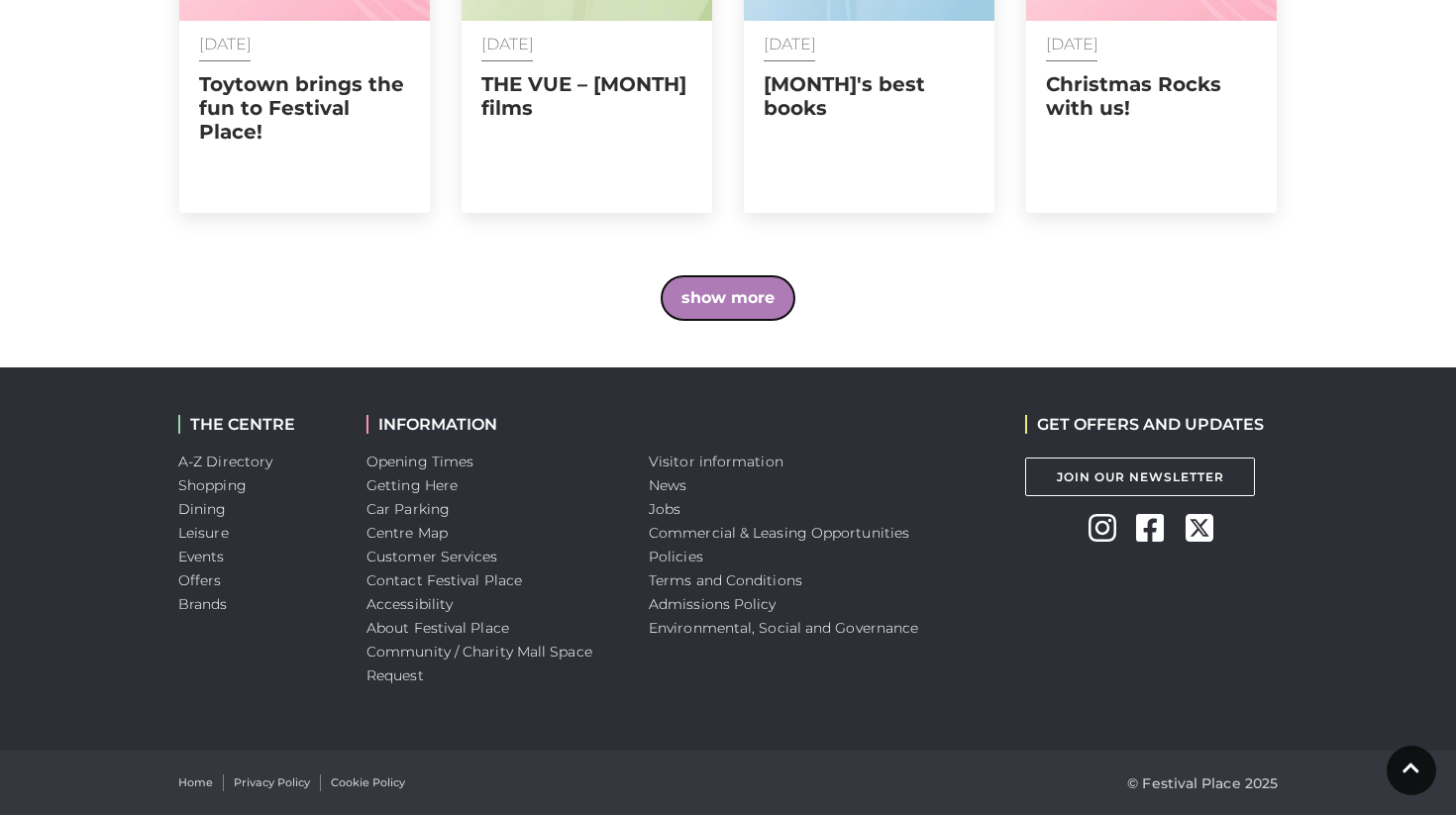 click on "show more" at bounding box center (728, 298) 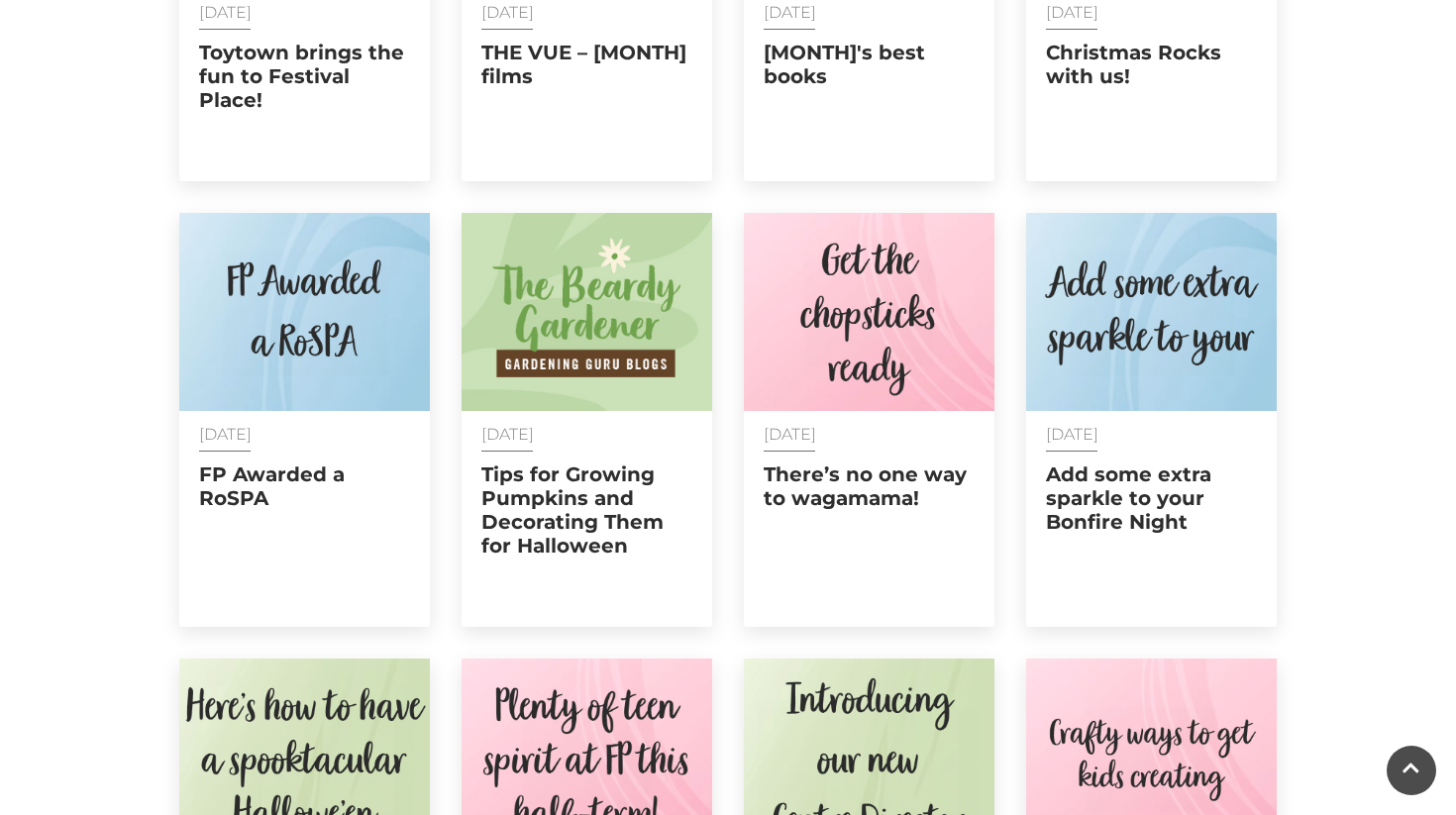 scroll, scrollTop: 7579, scrollLeft: 0, axis: vertical 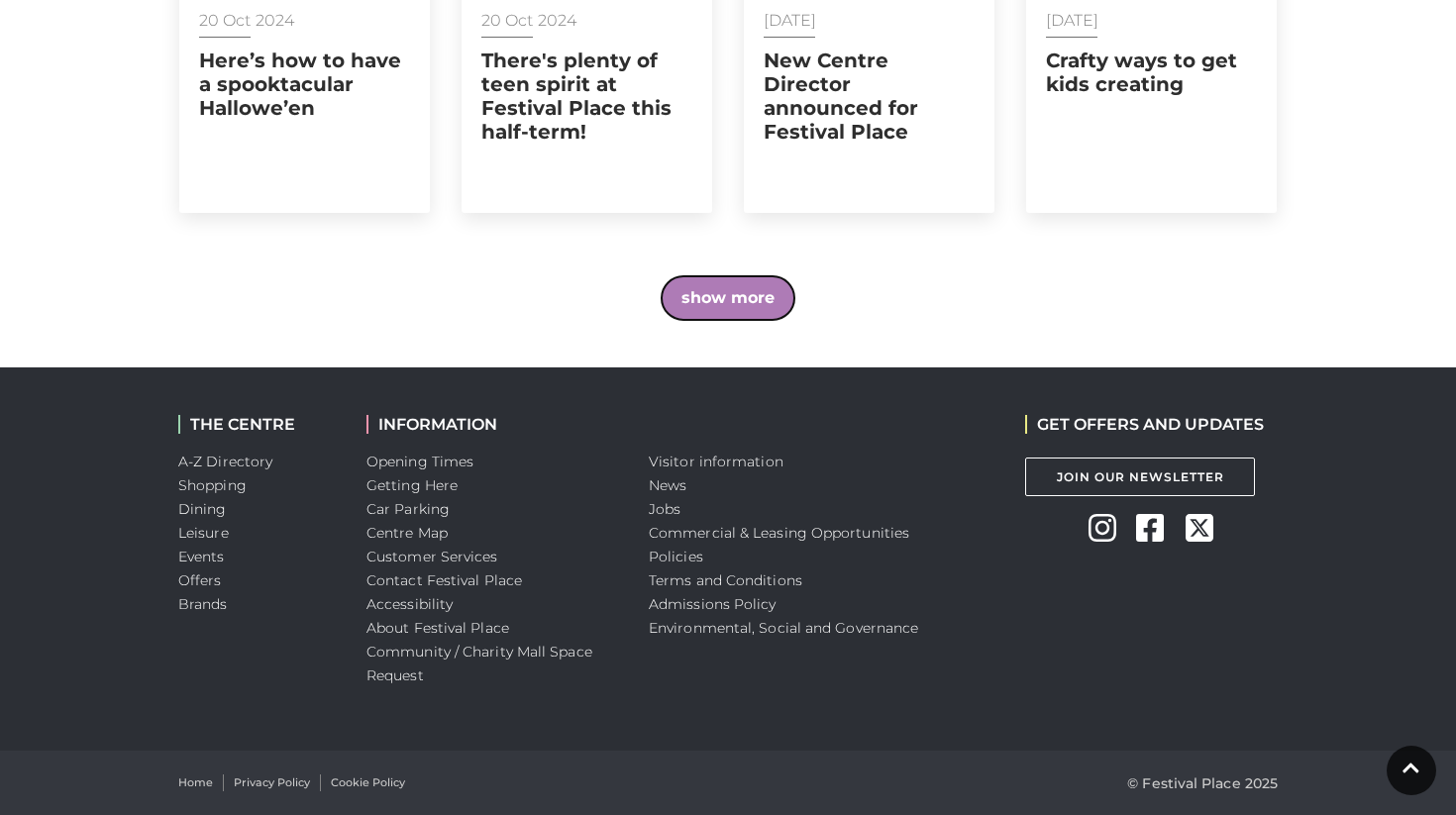 click on "show more" at bounding box center (728, 298) 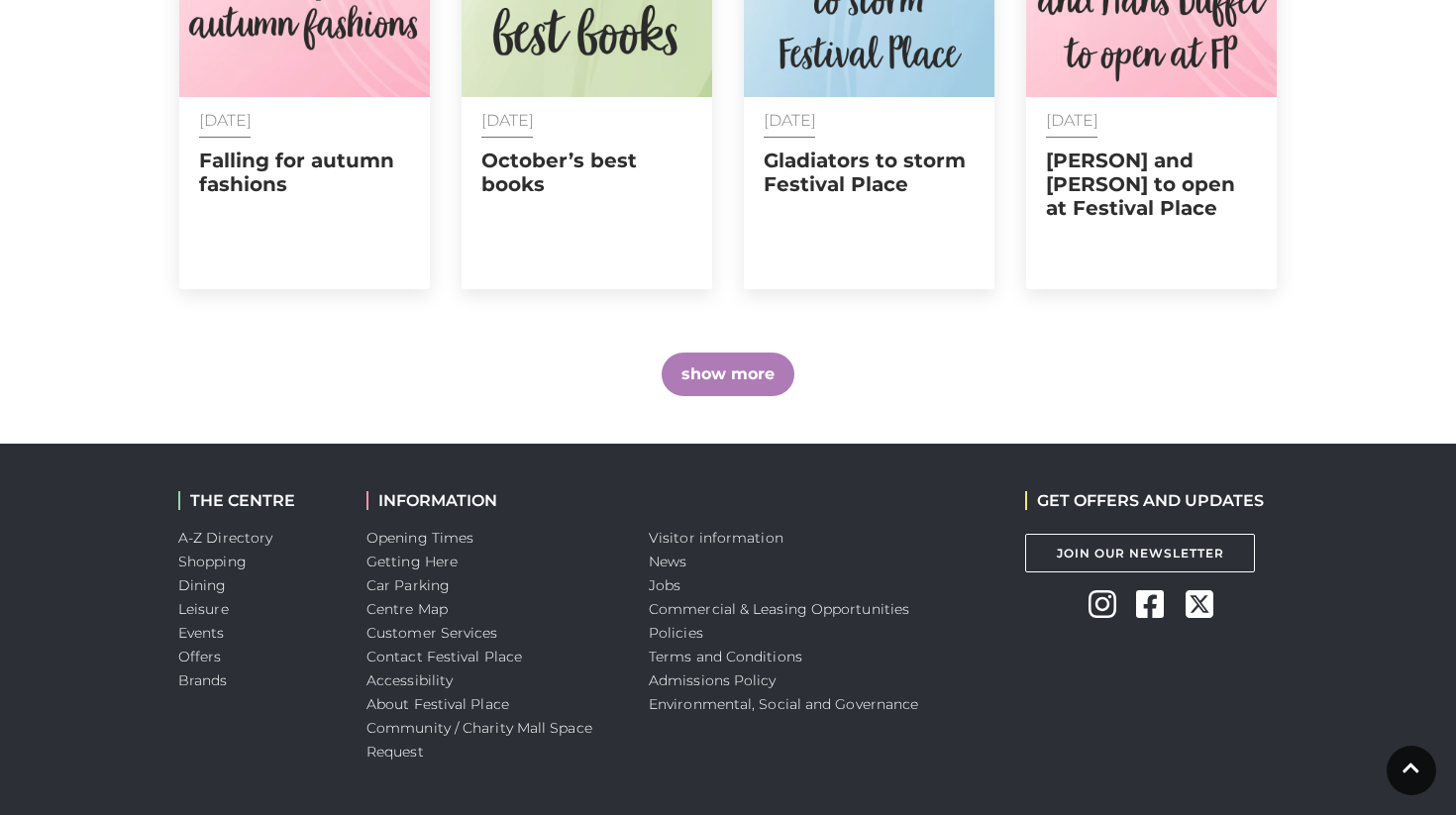 scroll, scrollTop: 8323, scrollLeft: 0, axis: vertical 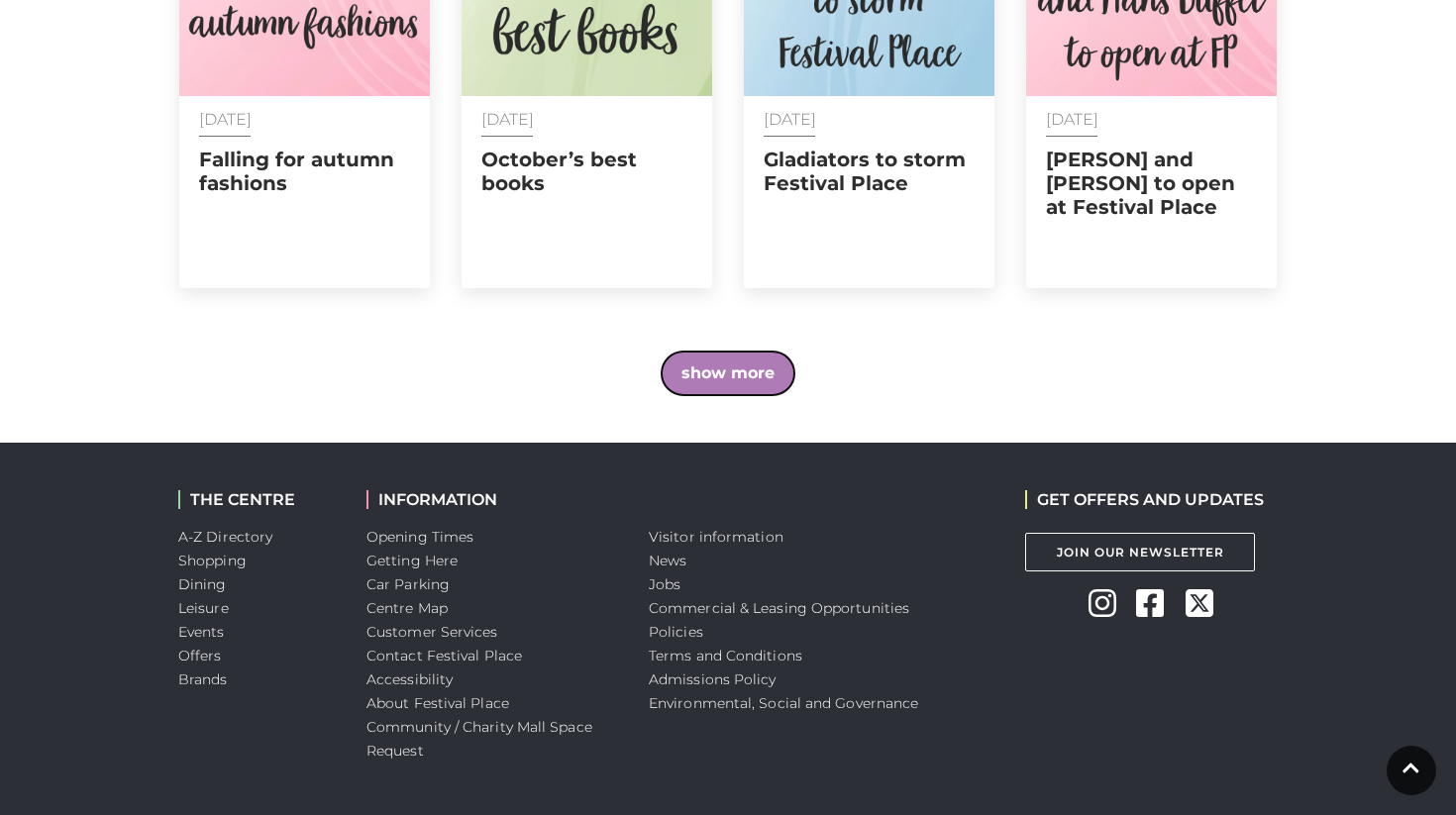 click on "show more" at bounding box center (728, 373) 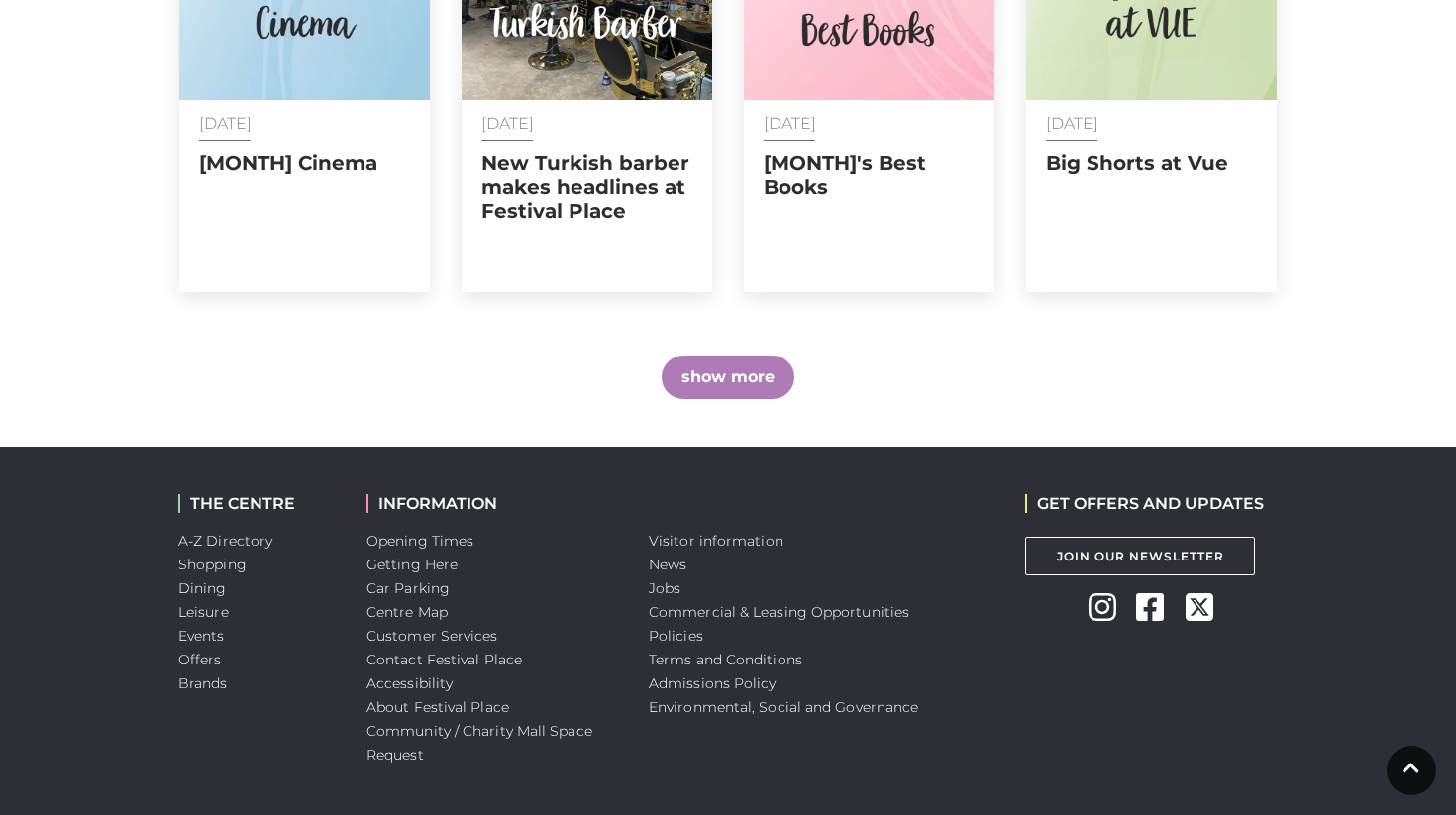 scroll, scrollTop: 9242, scrollLeft: 0, axis: vertical 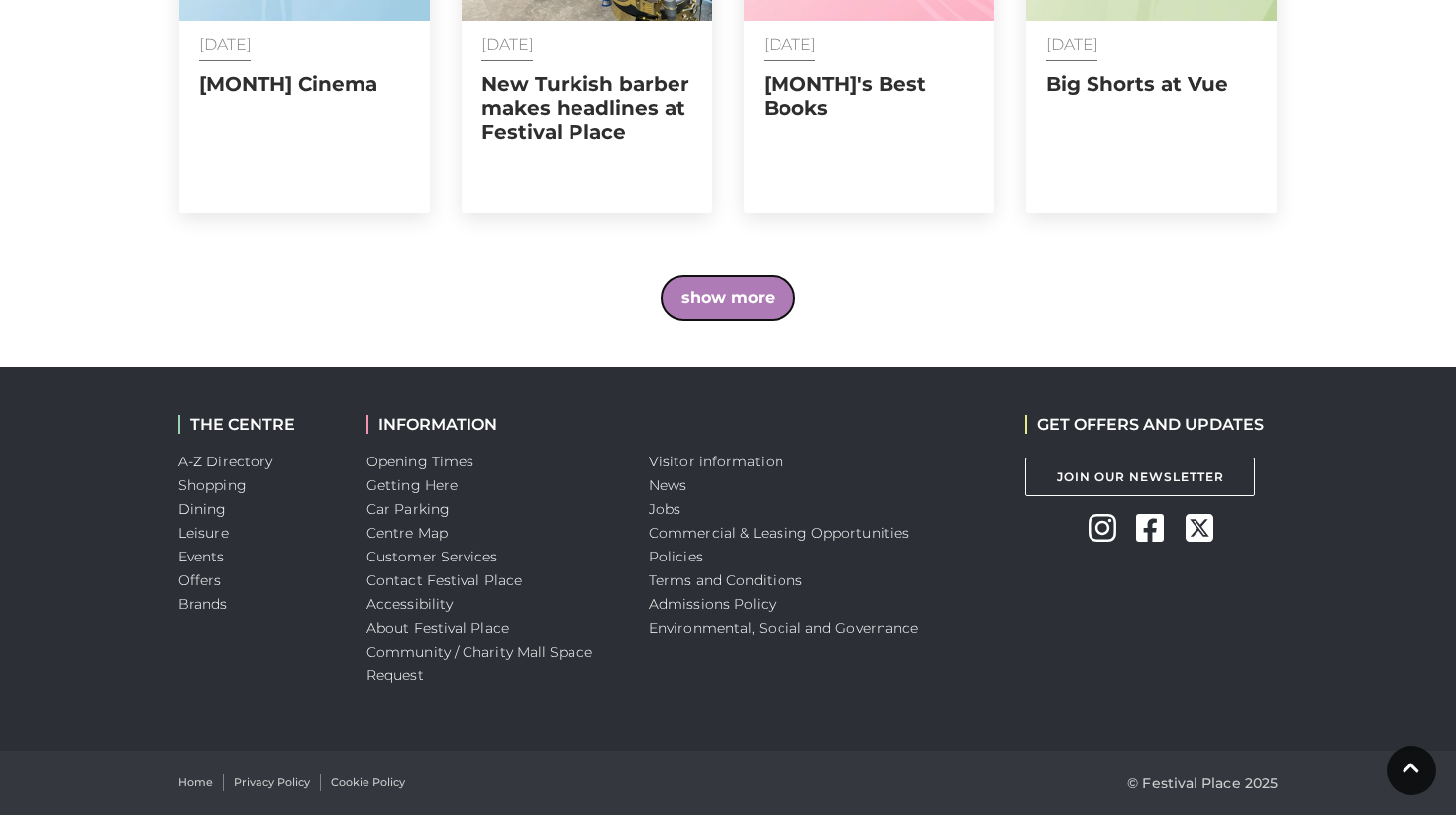 click on "show more" at bounding box center [728, 298] 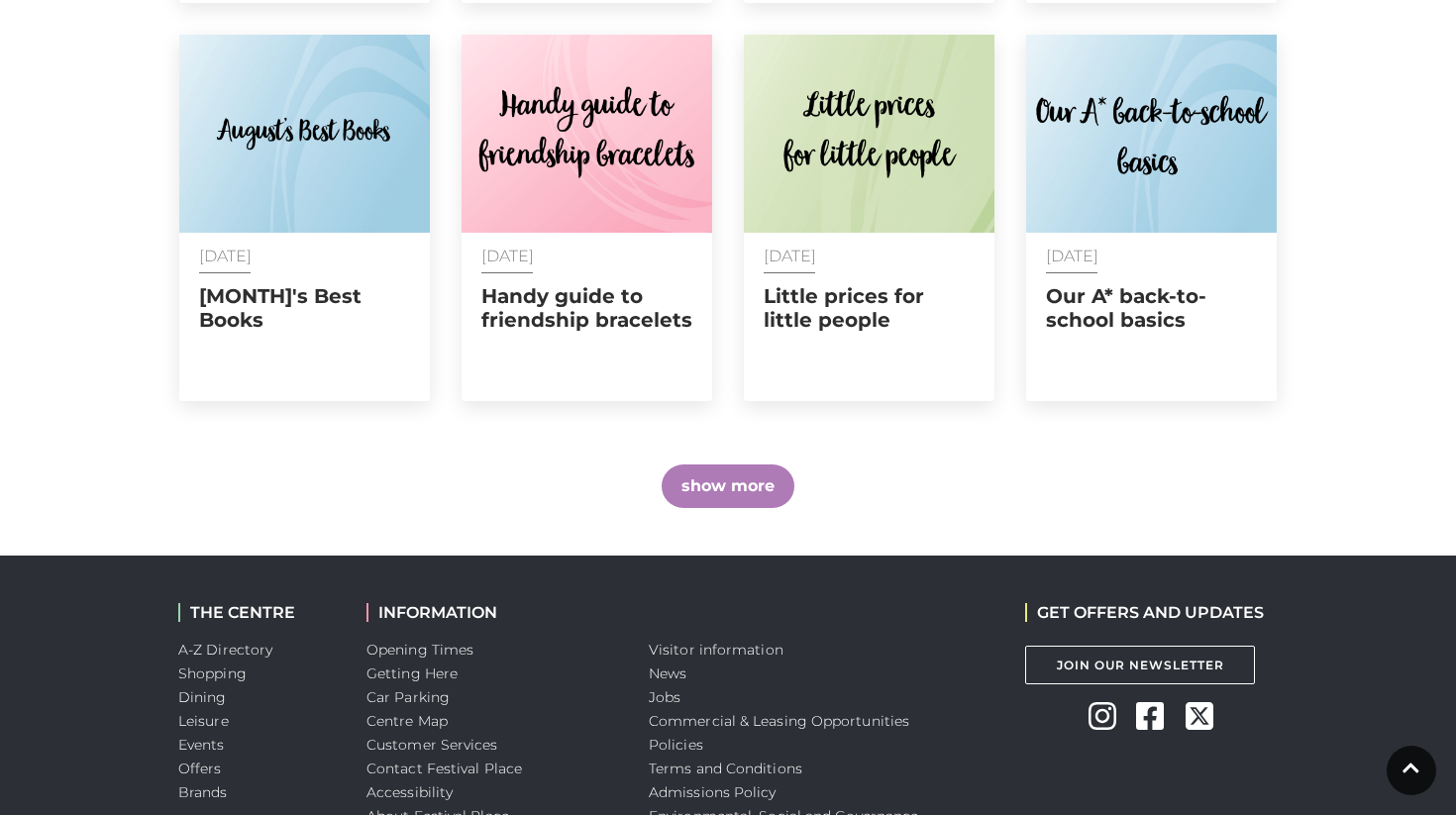 scroll, scrollTop: 10062, scrollLeft: 0, axis: vertical 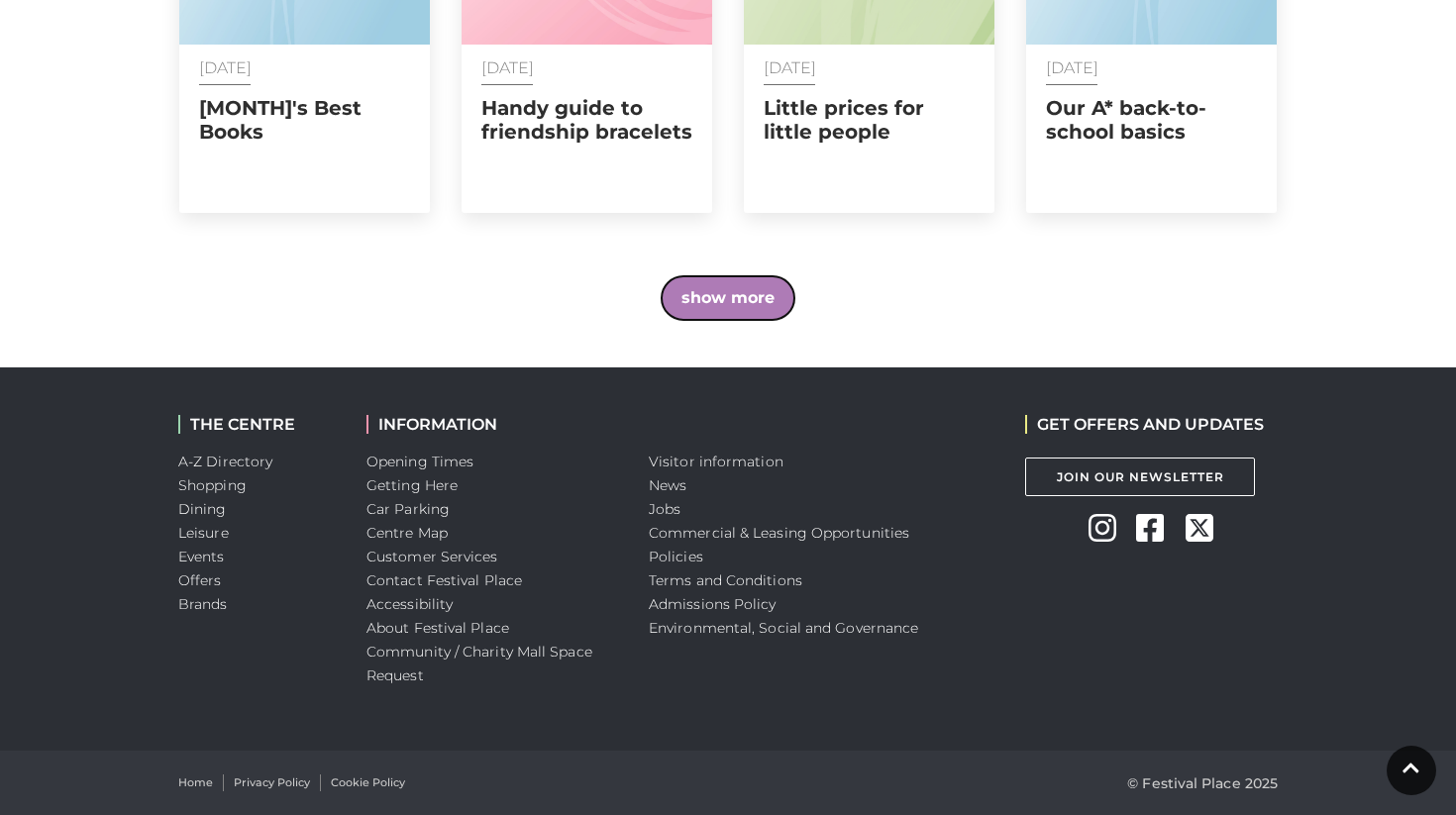 click on "show more" at bounding box center (728, 298) 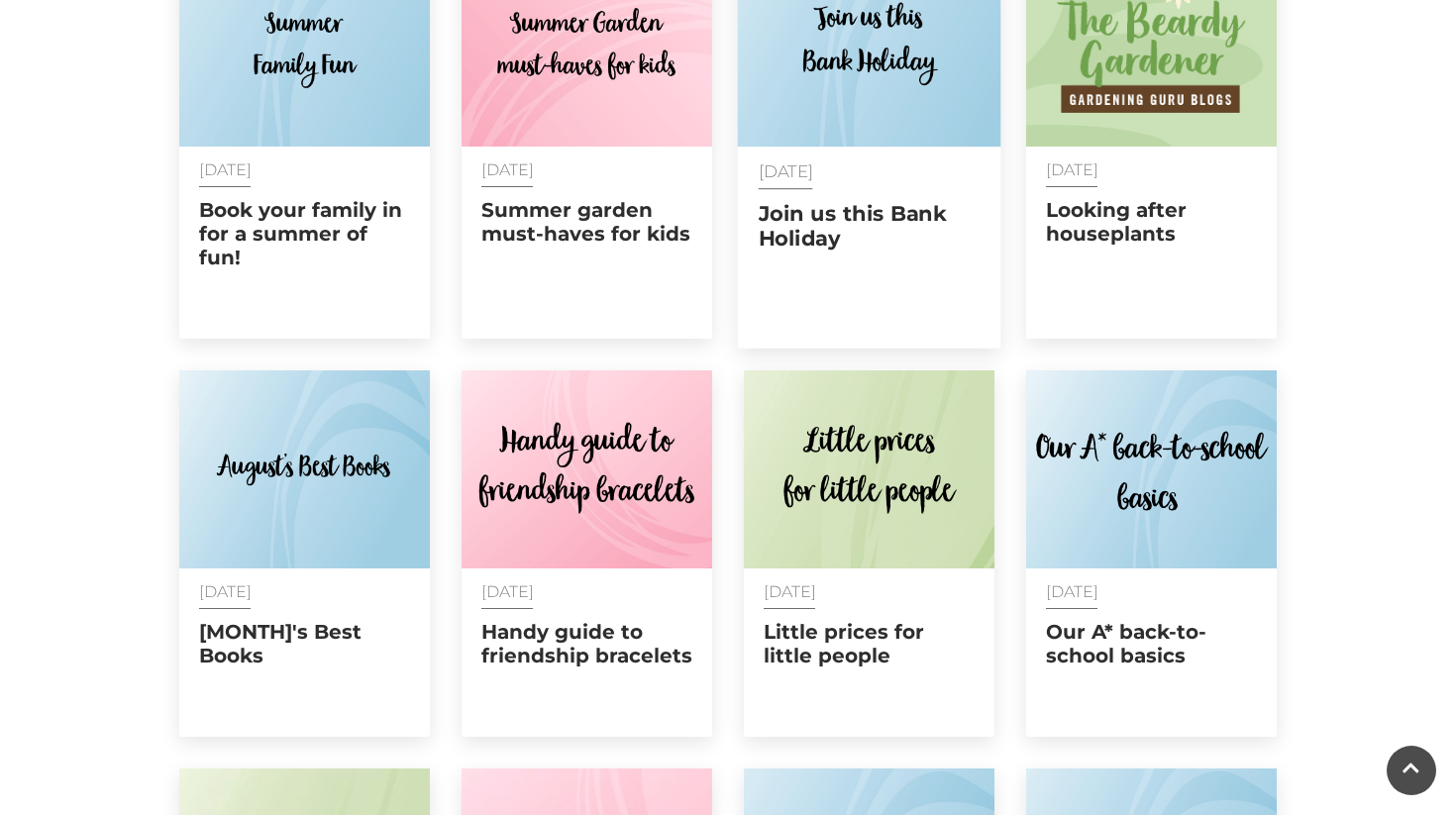 scroll, scrollTop: 9509, scrollLeft: 0, axis: vertical 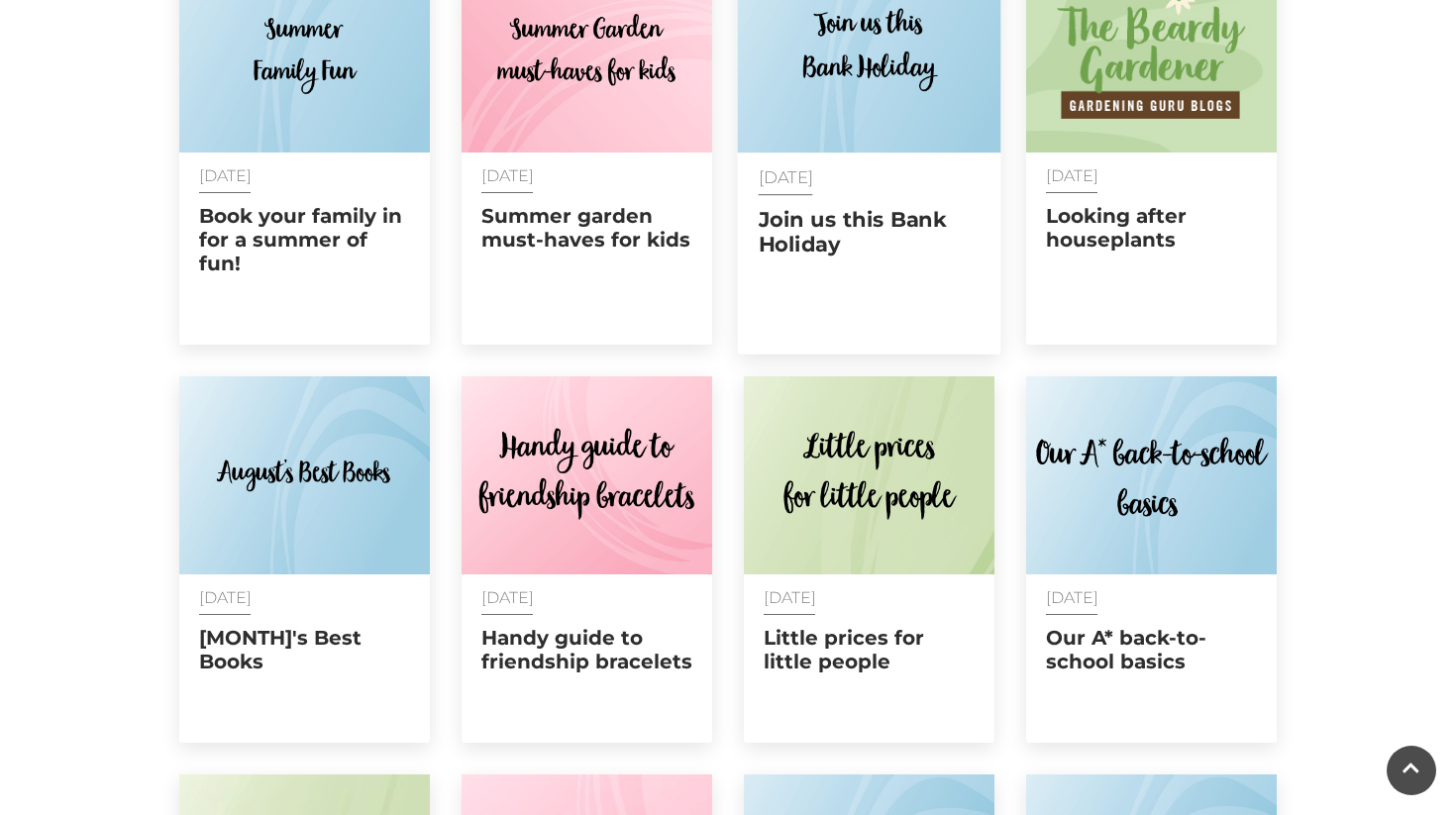 click on "Join us this Bank Holiday" at bounding box center [870, 232] 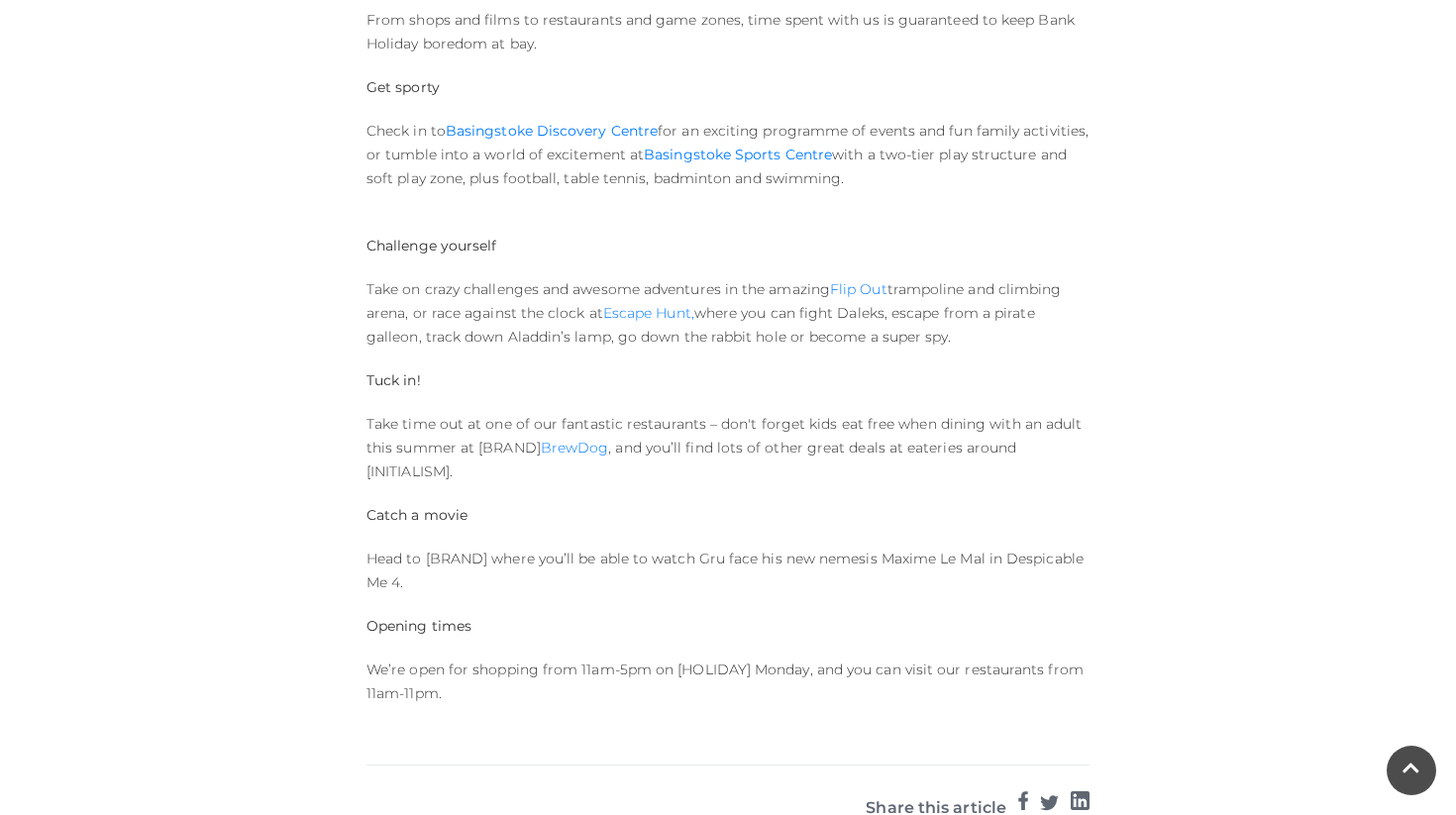 scroll, scrollTop: 1003, scrollLeft: 0, axis: vertical 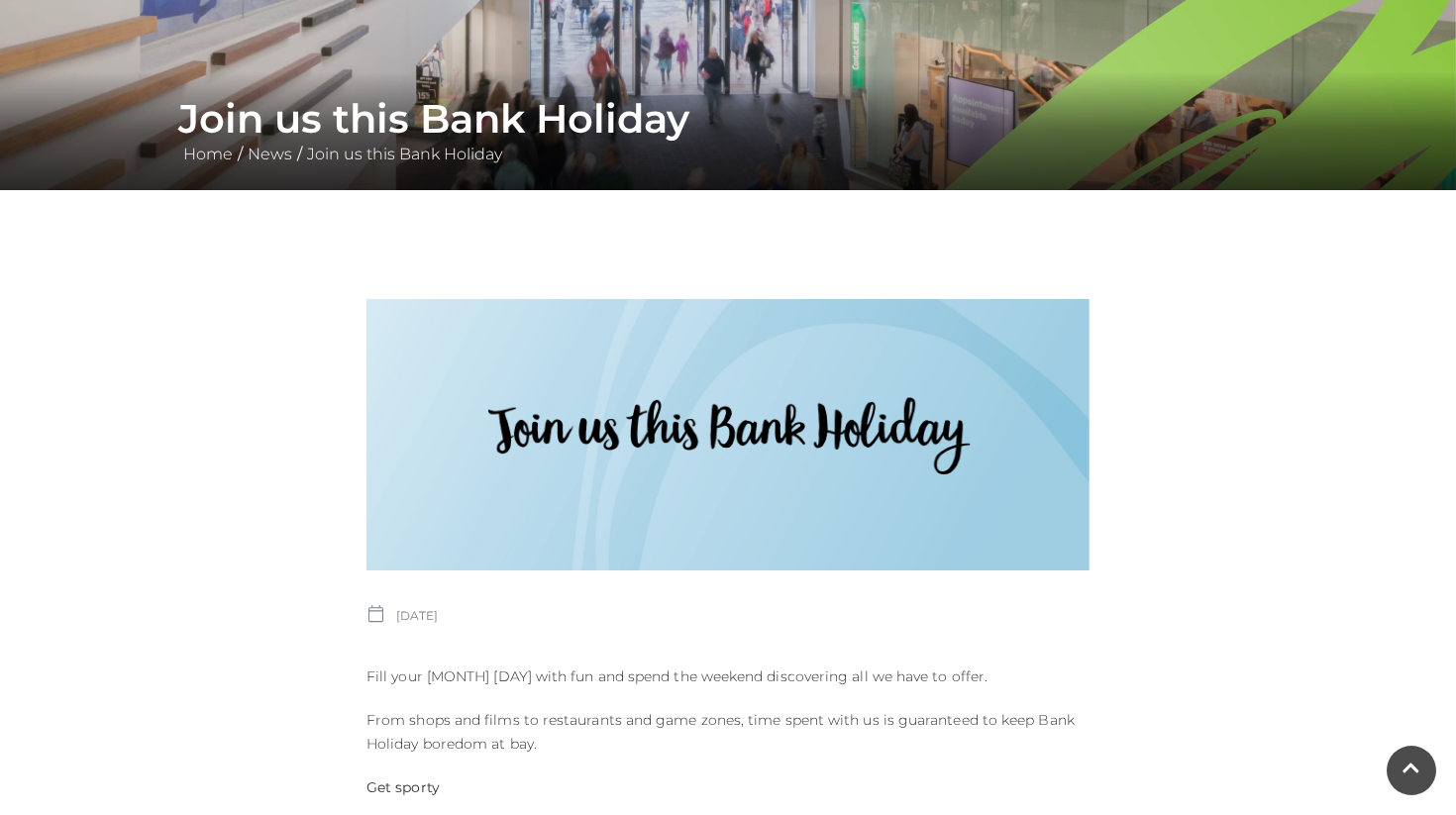 drag, startPoint x: 565, startPoint y: 659, endPoint x: 337, endPoint y: 669, distance: 228.2192 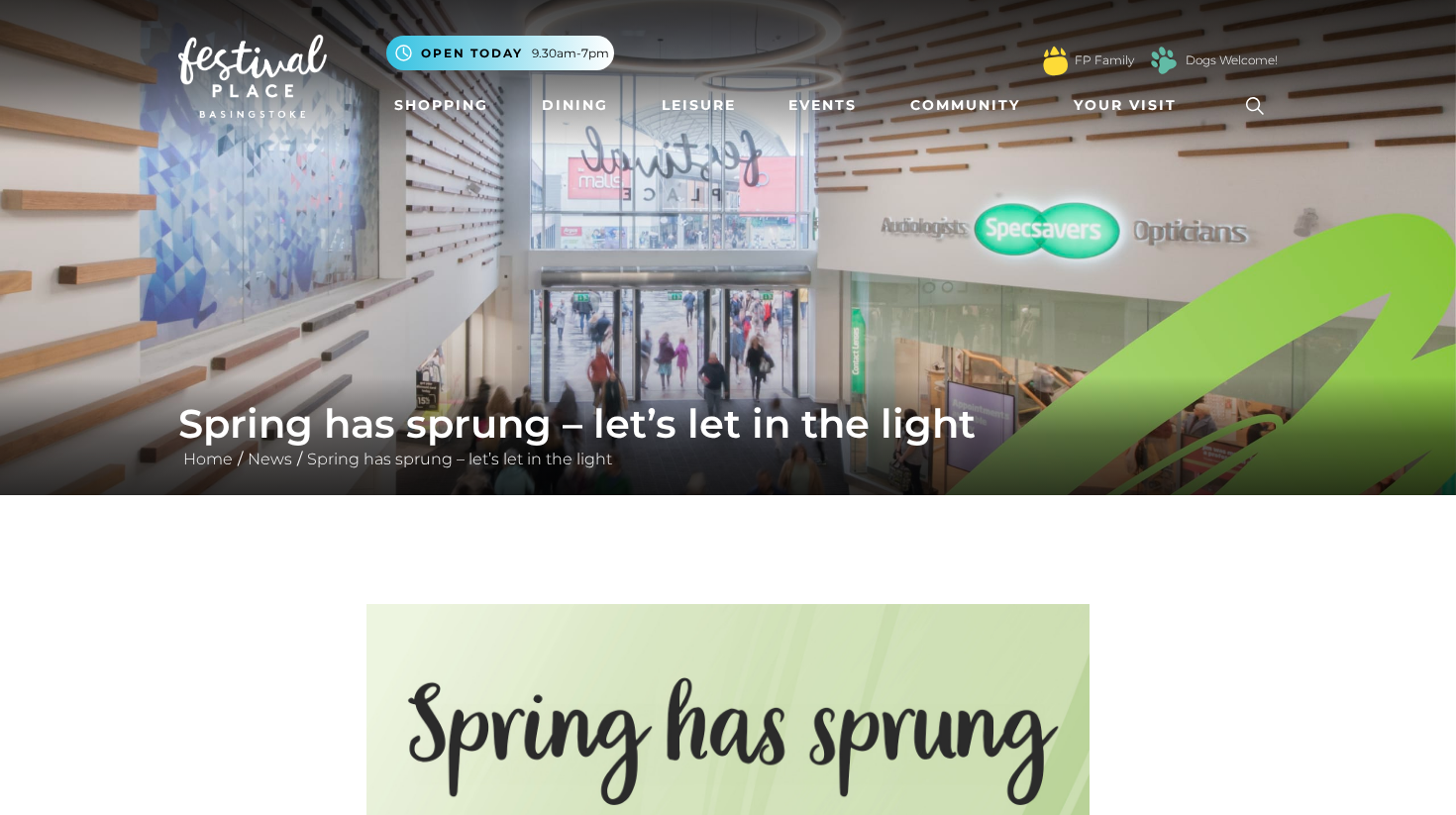 scroll, scrollTop: 0, scrollLeft: 0, axis: both 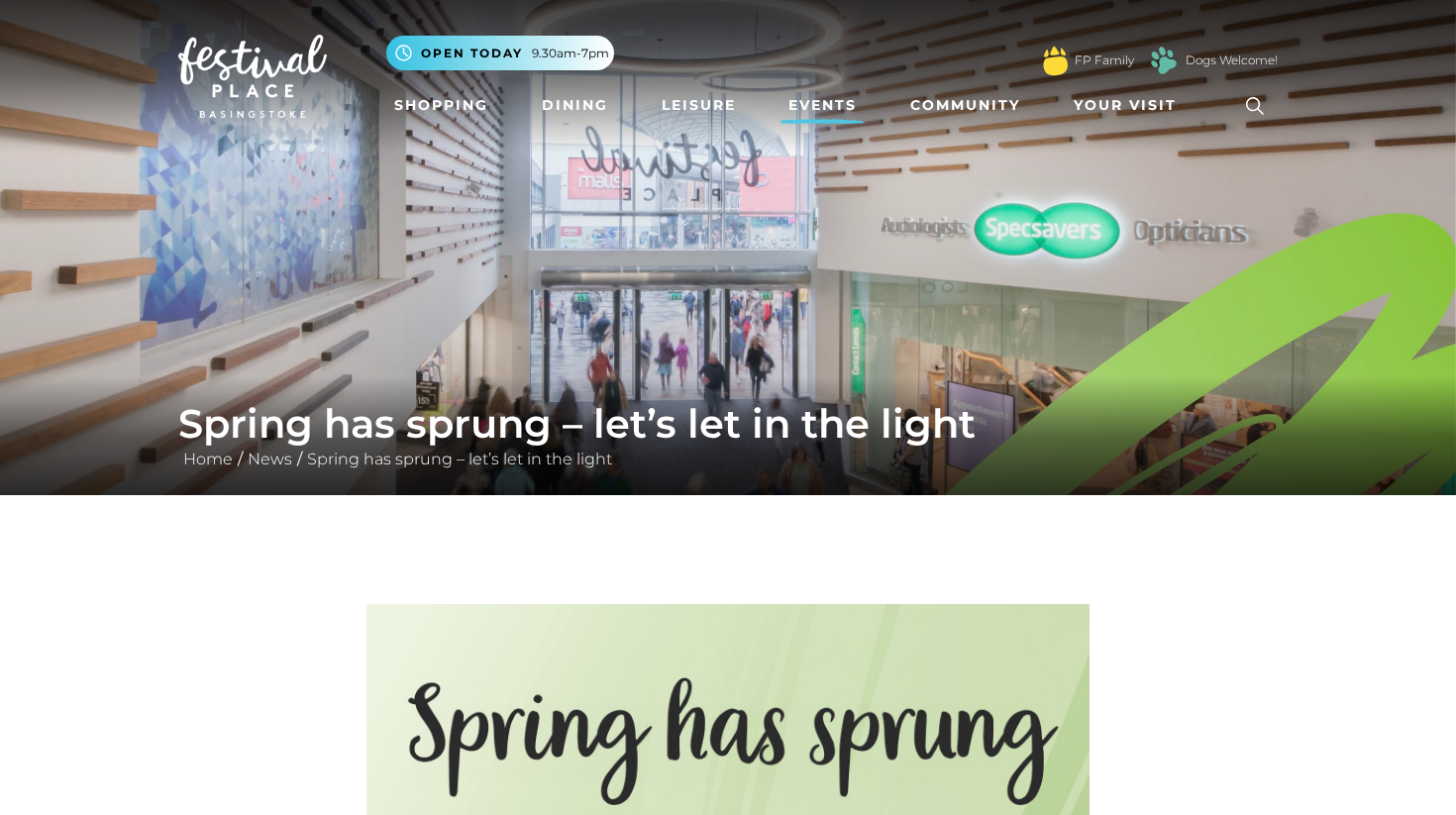 click on "Events" at bounding box center (822, 105) 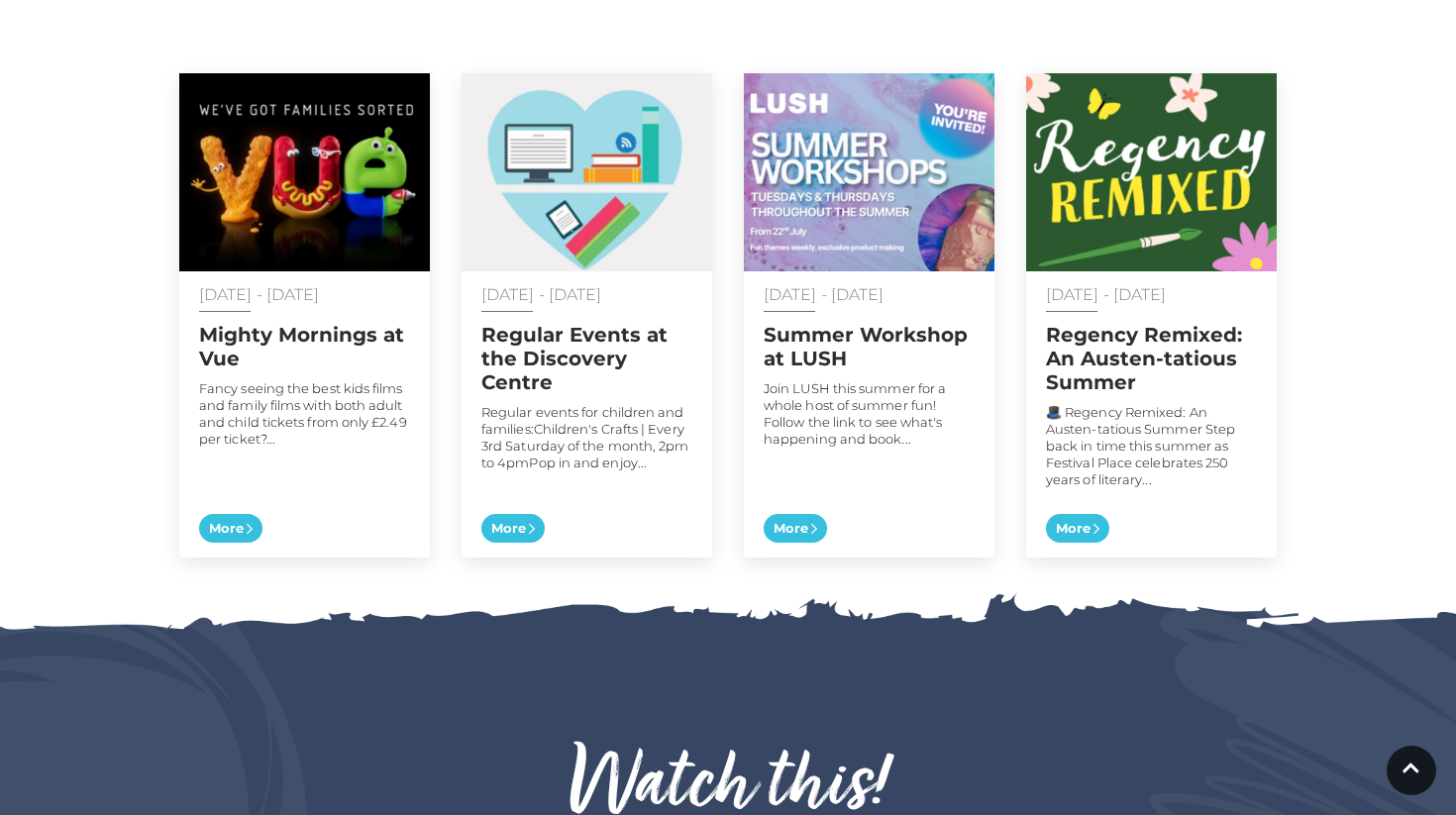 scroll, scrollTop: 1060, scrollLeft: 0, axis: vertical 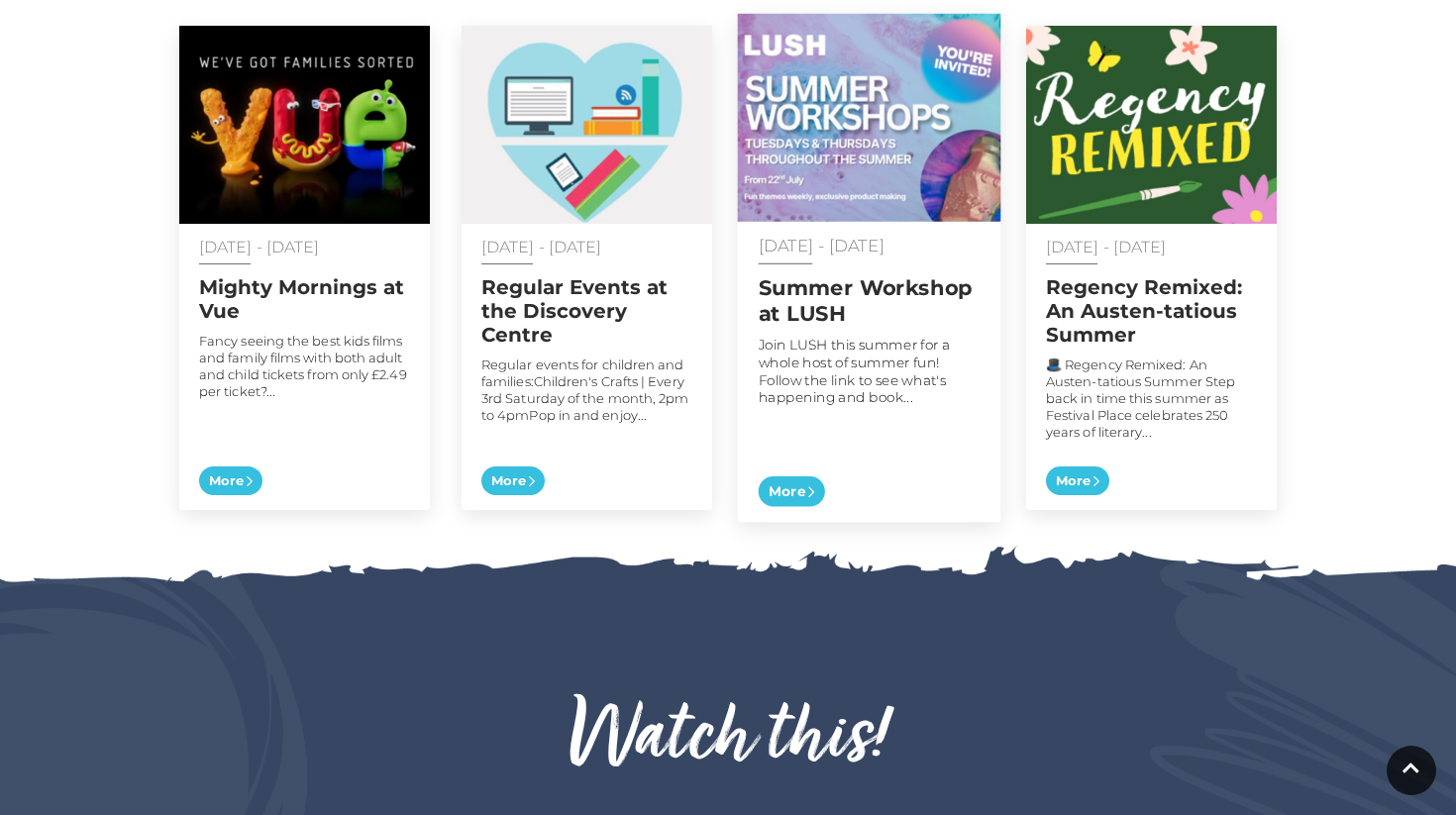 click on "Summer Workshop at LUSH" at bounding box center [870, 300] 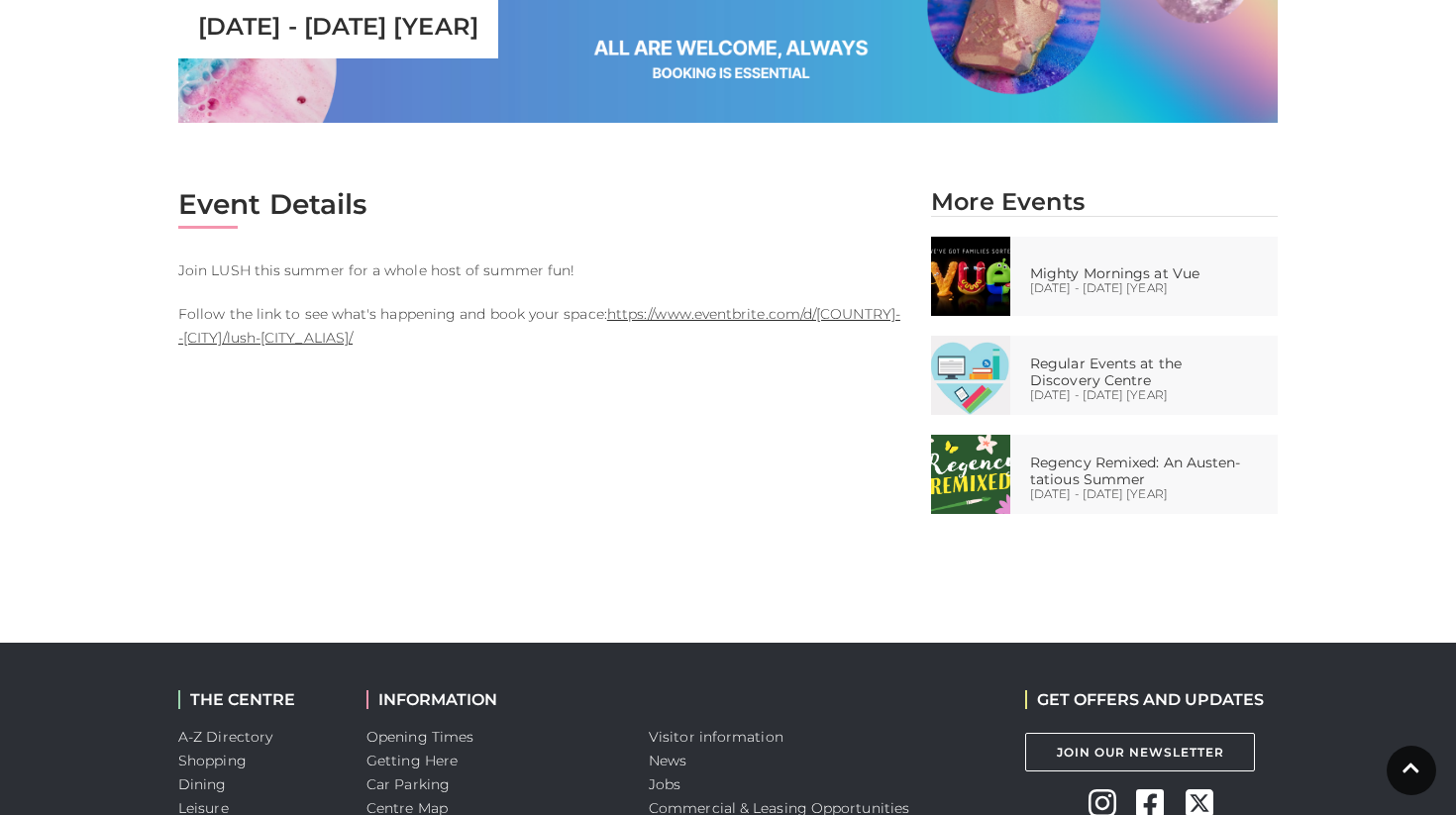 scroll, scrollTop: 854, scrollLeft: 0, axis: vertical 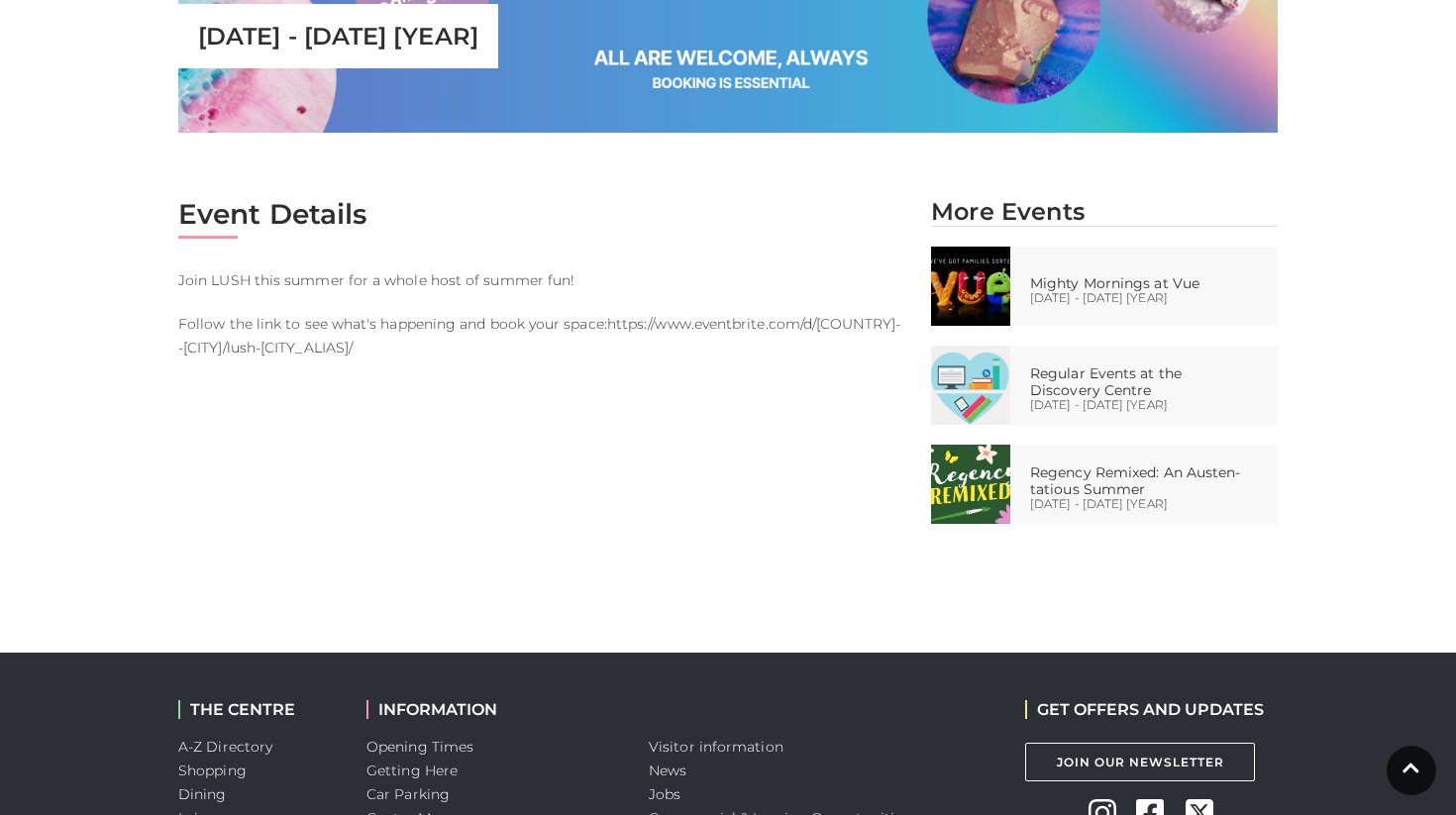 click on "https://www.eventbrite.com/d/[COUNTRY]--[CITY]/lush-[CITY_ALIAS]/" at bounding box center [539, 336] 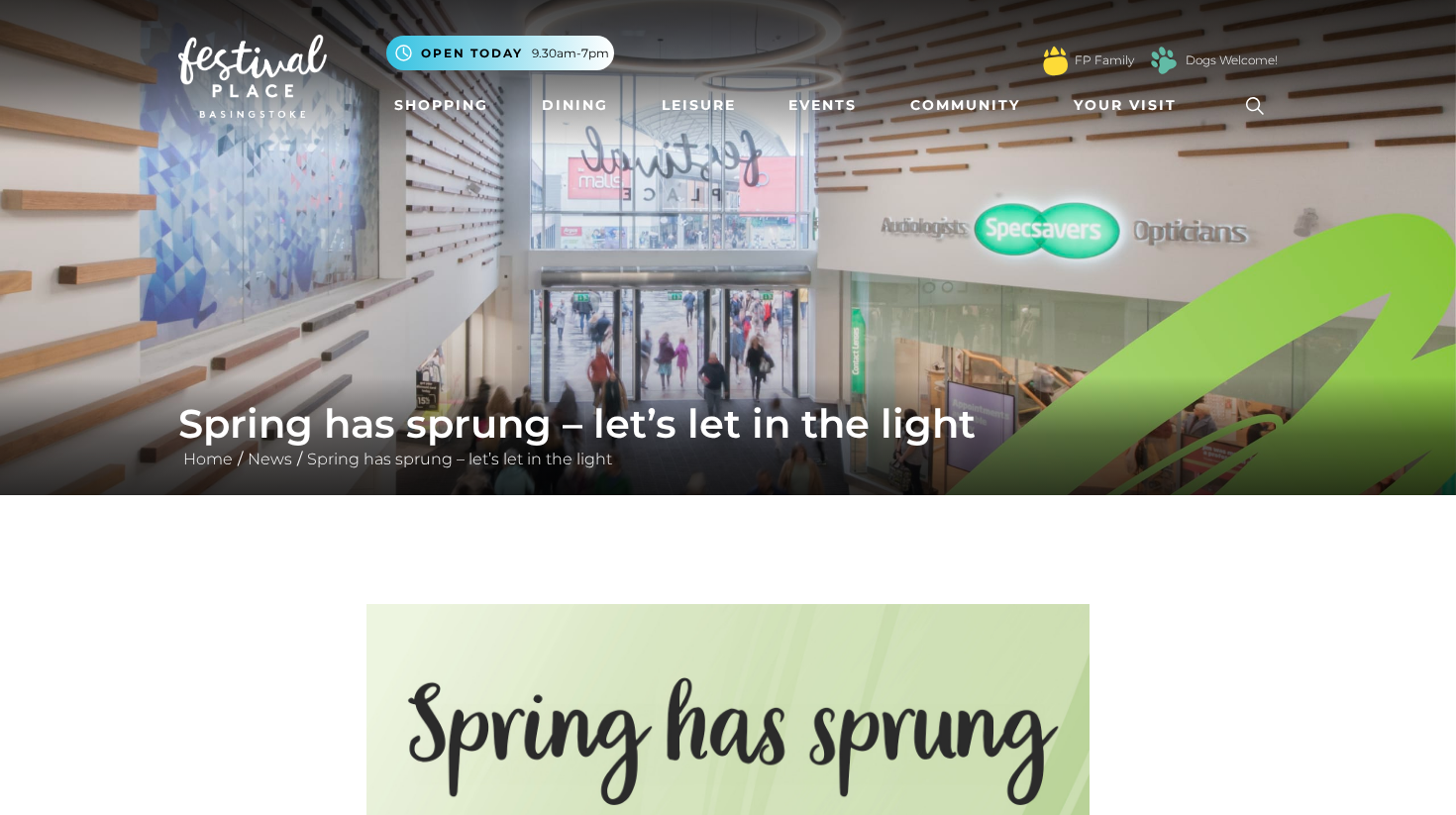 scroll, scrollTop: 0, scrollLeft: 0, axis: both 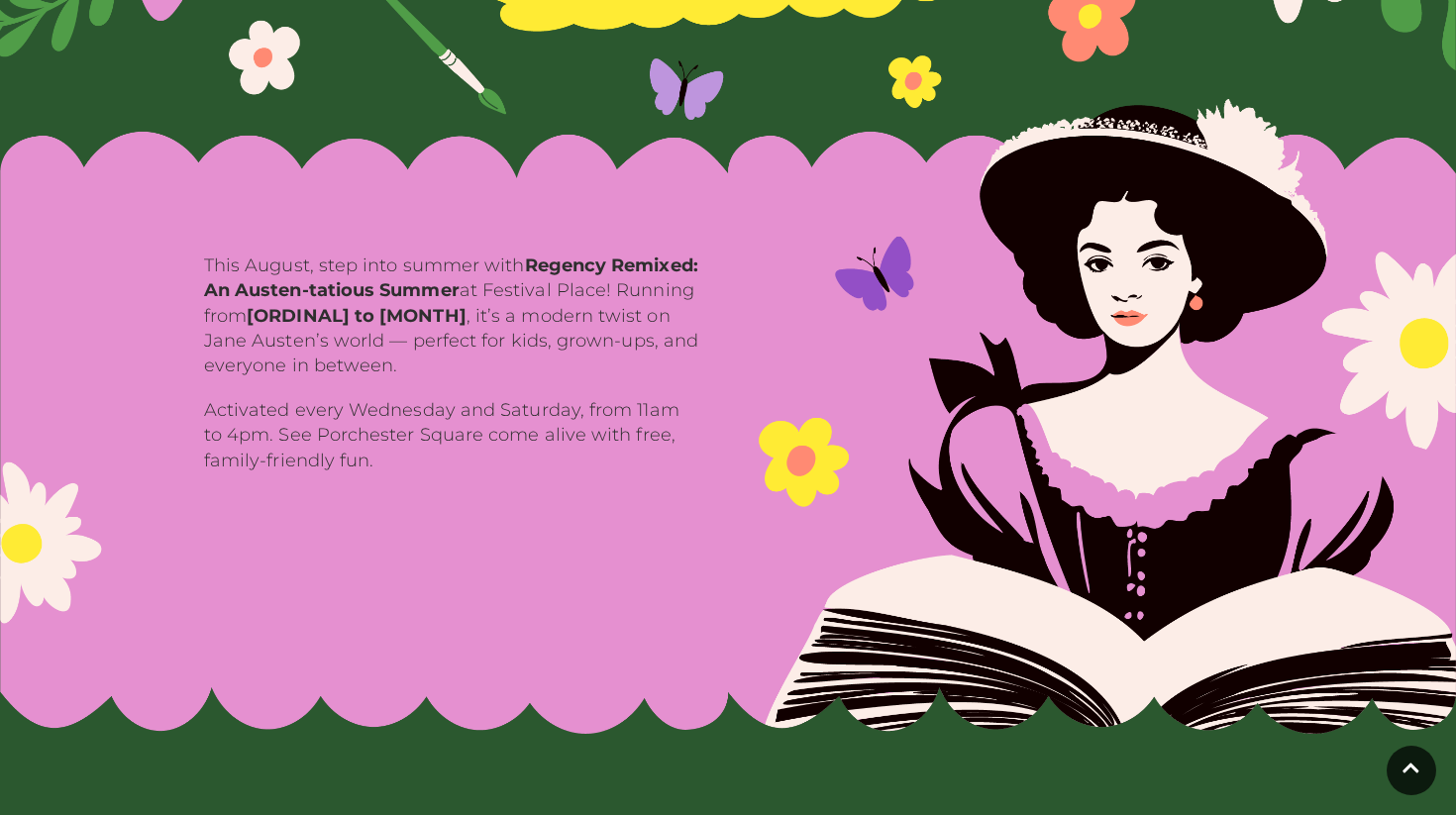 click on "This [MONTH], step into summer with Regency Remixed: An Austen-tatious Summer at Festival Place! Running from 2nd to [MONTH], it’s a modern twist on Jane Austen’s world — perfect for kids, grown-ups, and everyone in between." at bounding box center [452, 316] 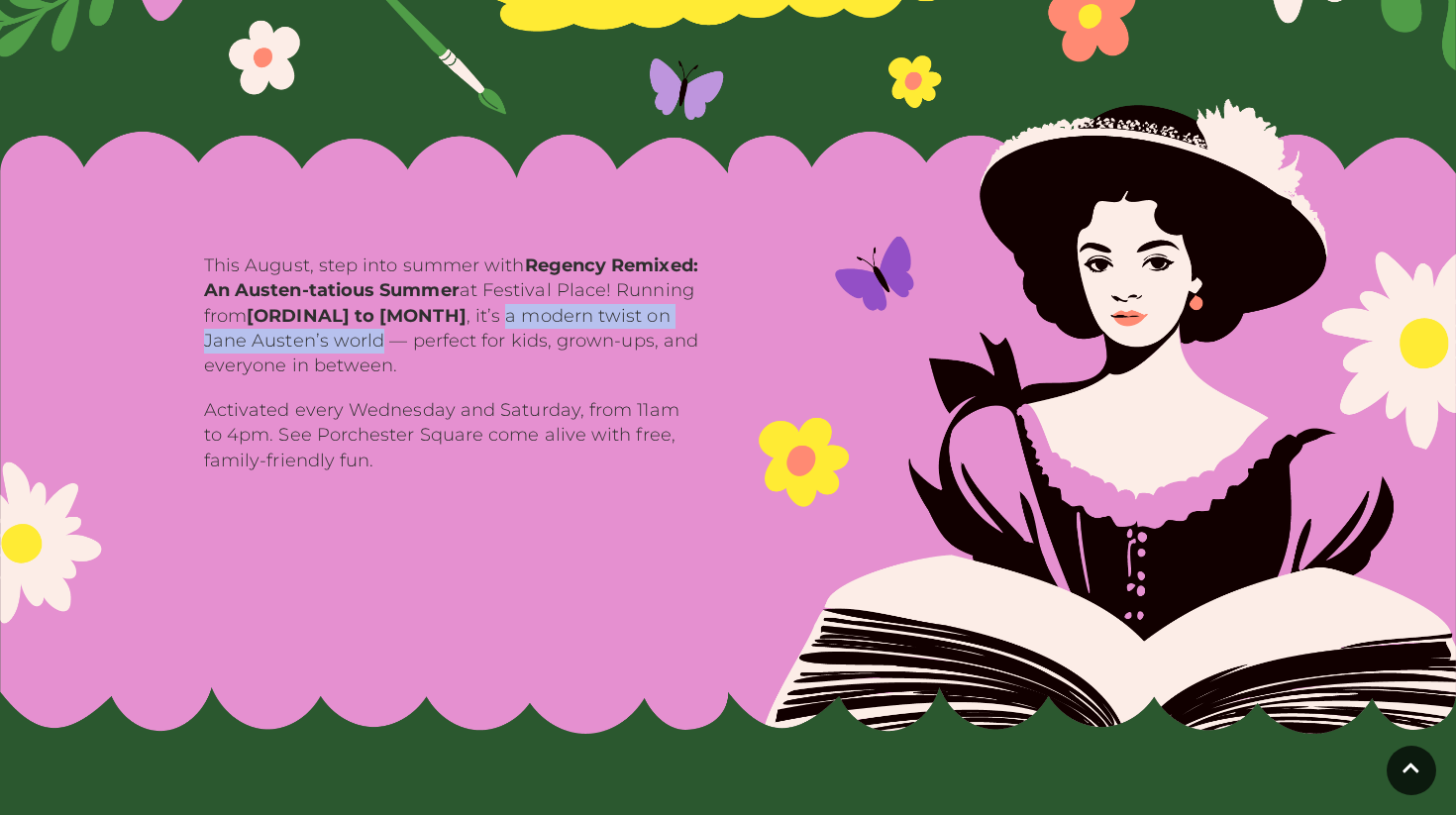 drag, startPoint x: 602, startPoint y: 318, endPoint x: 456, endPoint y: 341, distance: 147.8005 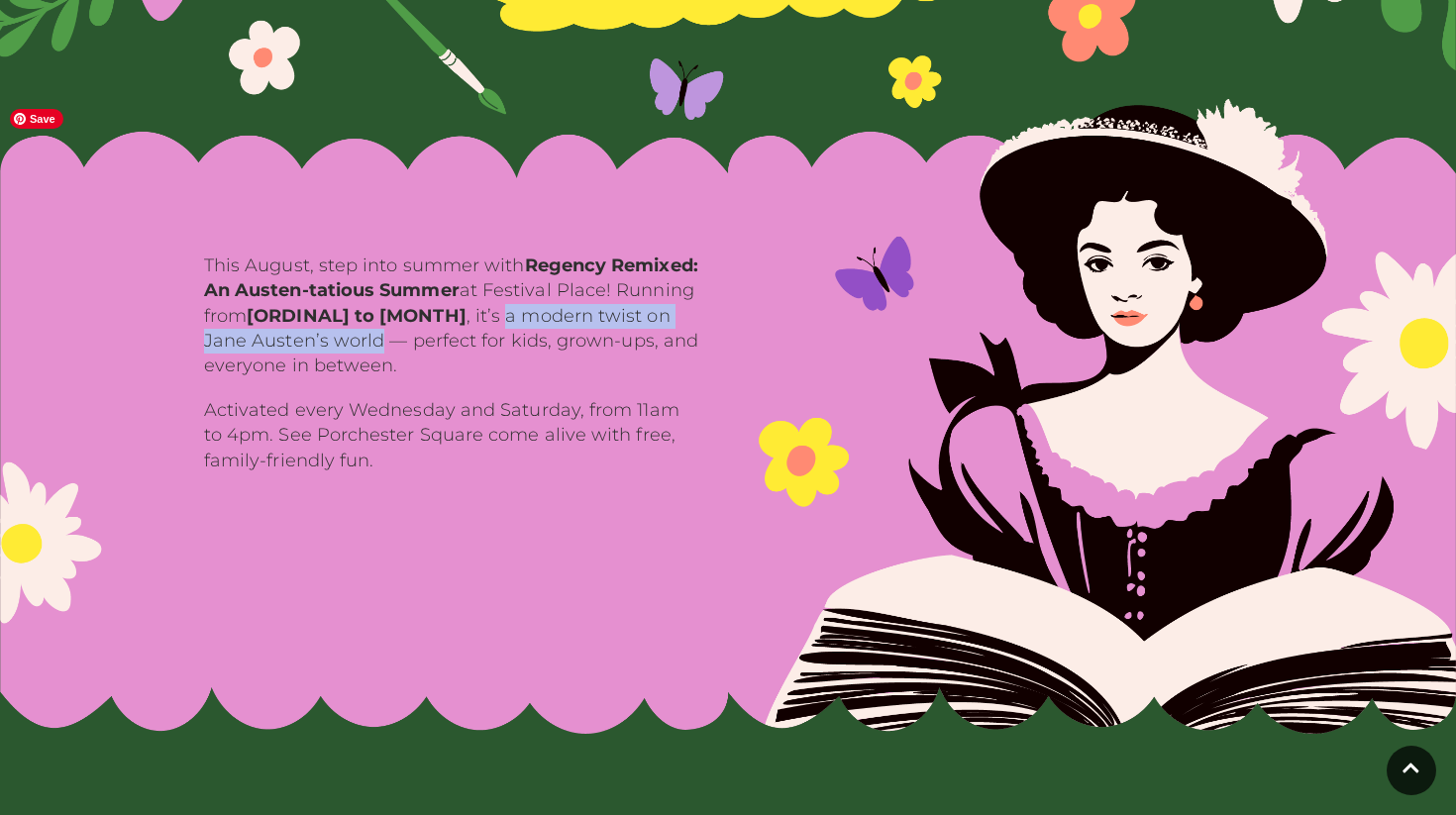 copy on "a modern twist on Jane Austen’s world" 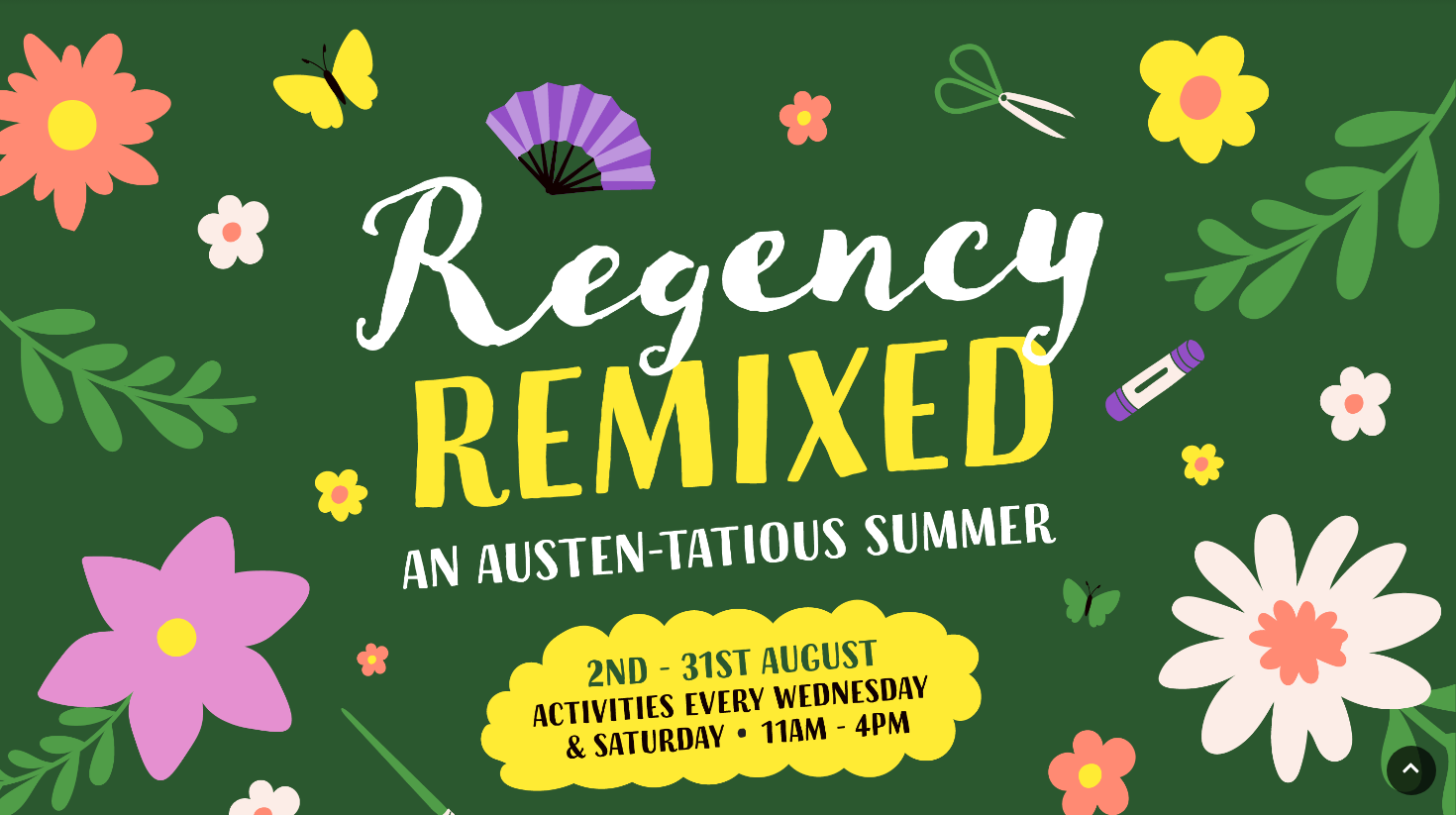 scroll, scrollTop: 0, scrollLeft: 0, axis: both 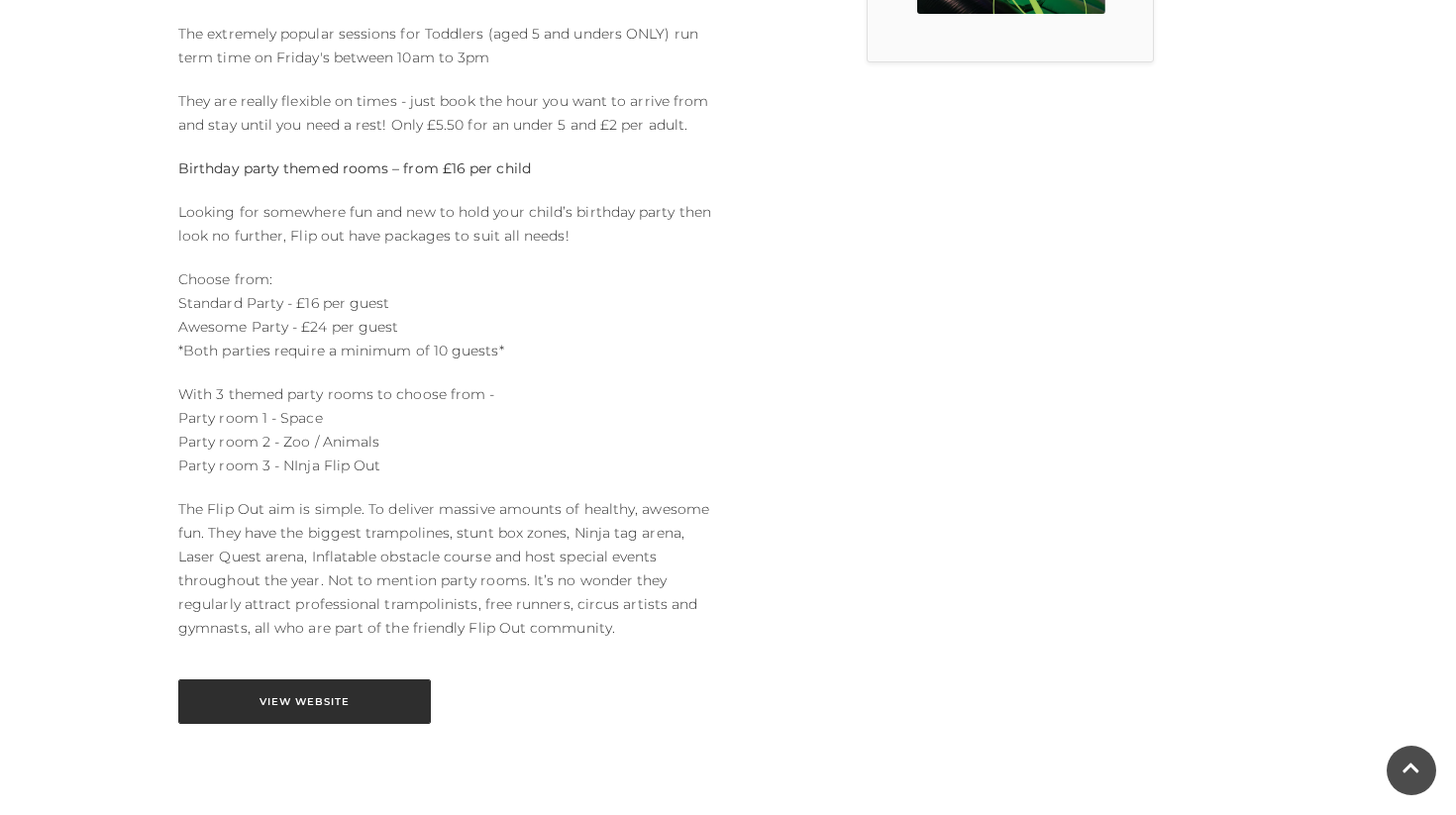 click on "View Website" at bounding box center [304, 701] 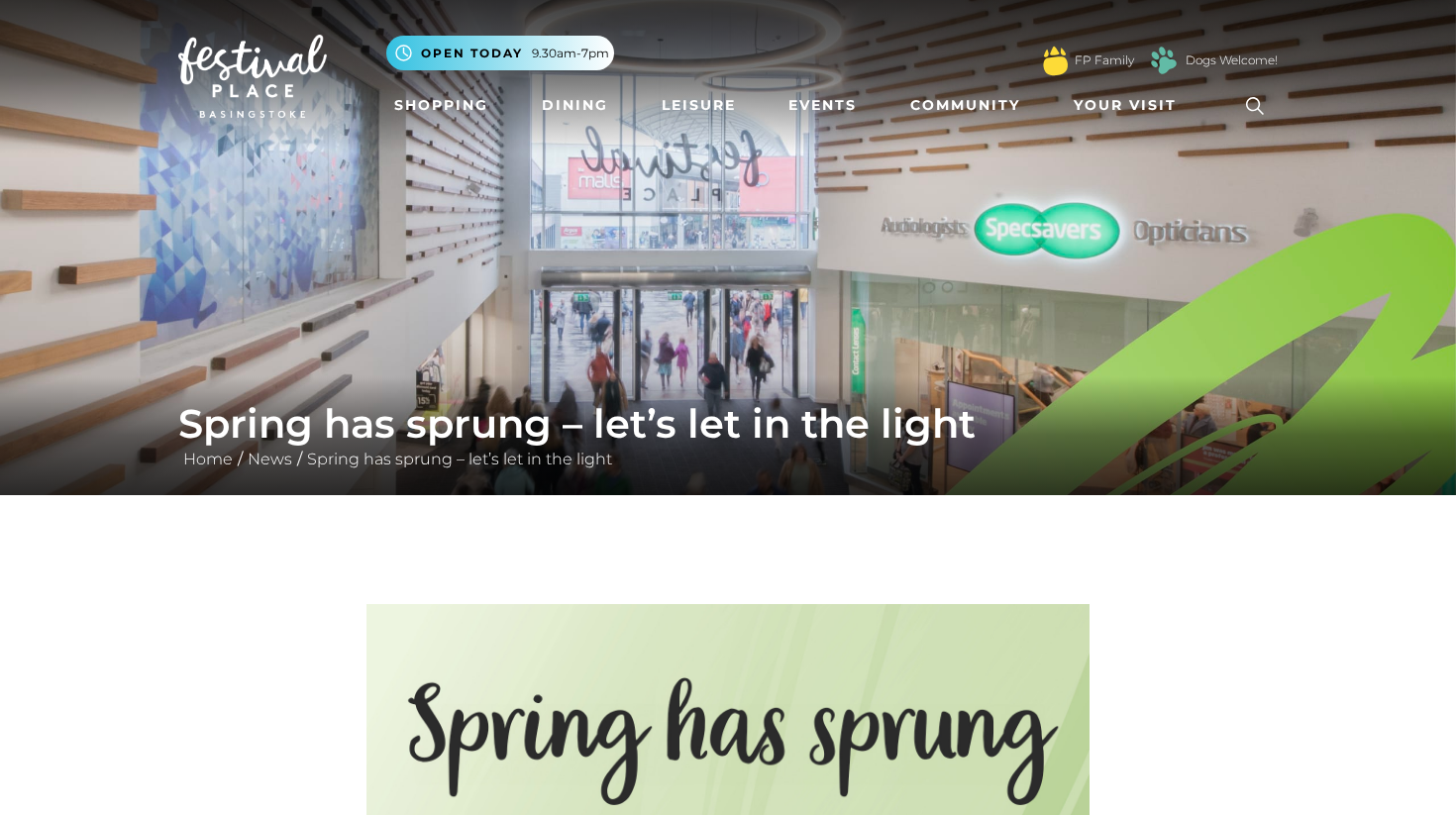scroll, scrollTop: 0, scrollLeft: 0, axis: both 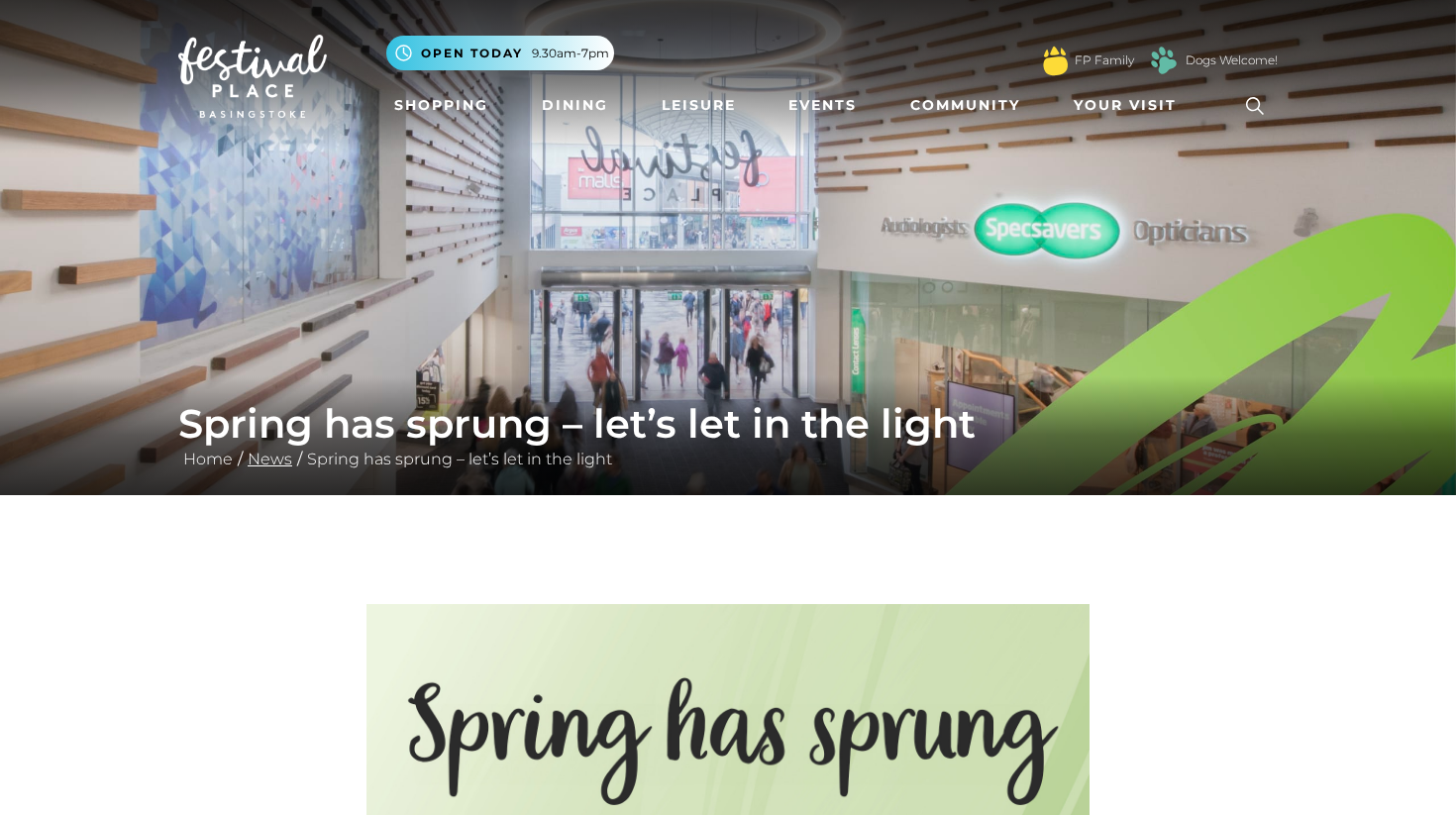 click on "News" at bounding box center [269, 458] 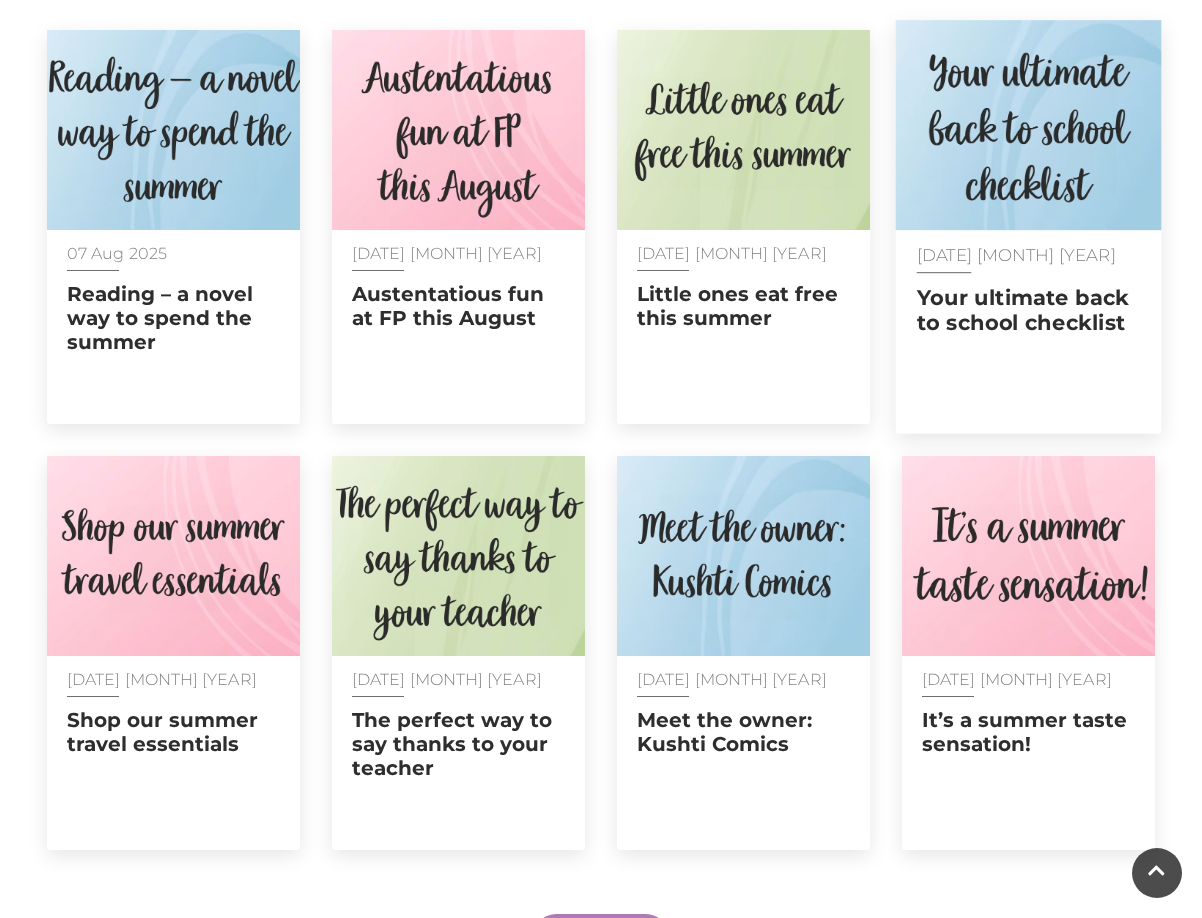 scroll, scrollTop: 1402, scrollLeft: 0, axis: vertical 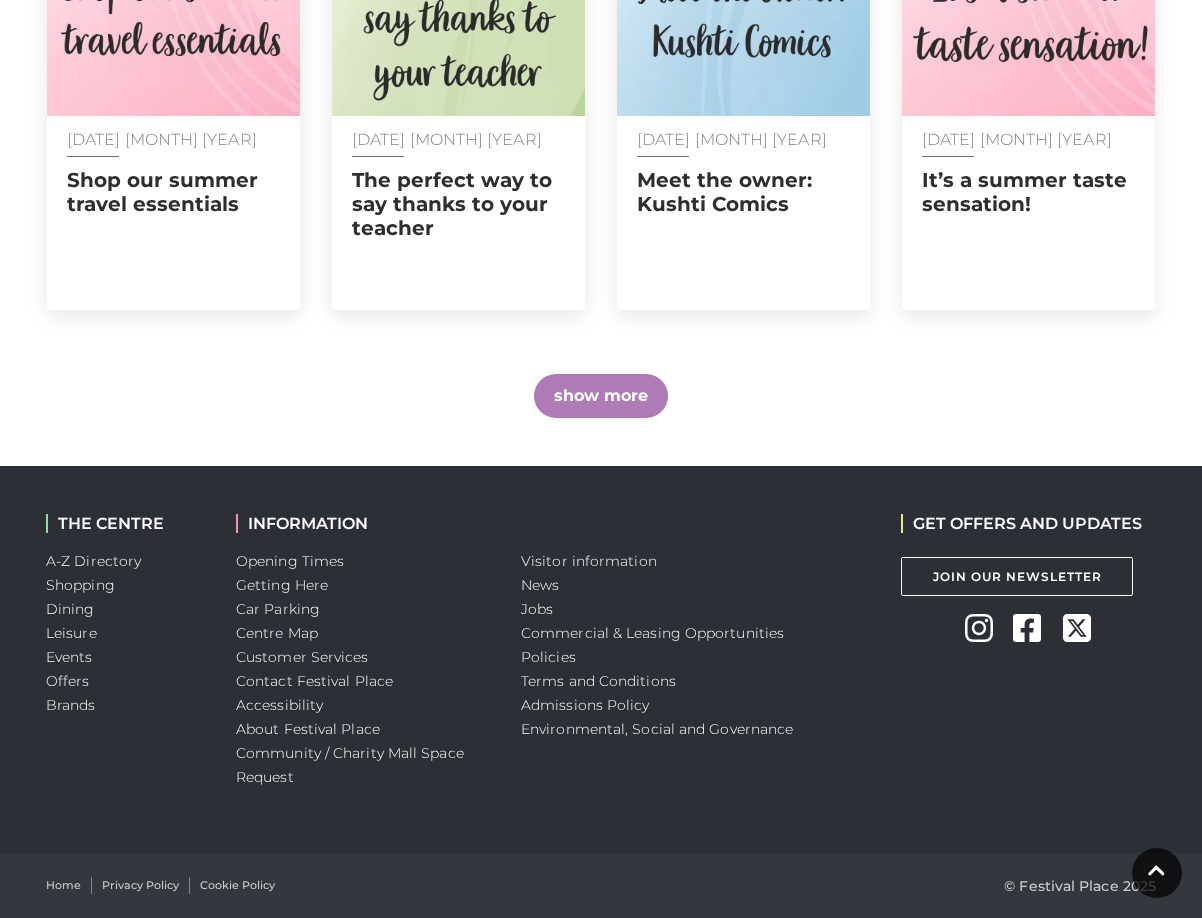click on "Latest news
[DATE] [MONTH] [YEAR]
Reading – a novel way to spend the summer
[DATE] [MONTH] [YEAR]
Austentatious fun at FP this August
[DATE] [MONTH] [YEAR]
Little ones eat free this summer
[DATE] [MONTH] [YEAR]
Your ultimate back to school checklist
[DATE] [MONTH] [YEAR]
Your ultimate back to school checklist" at bounding box center [601, -118] 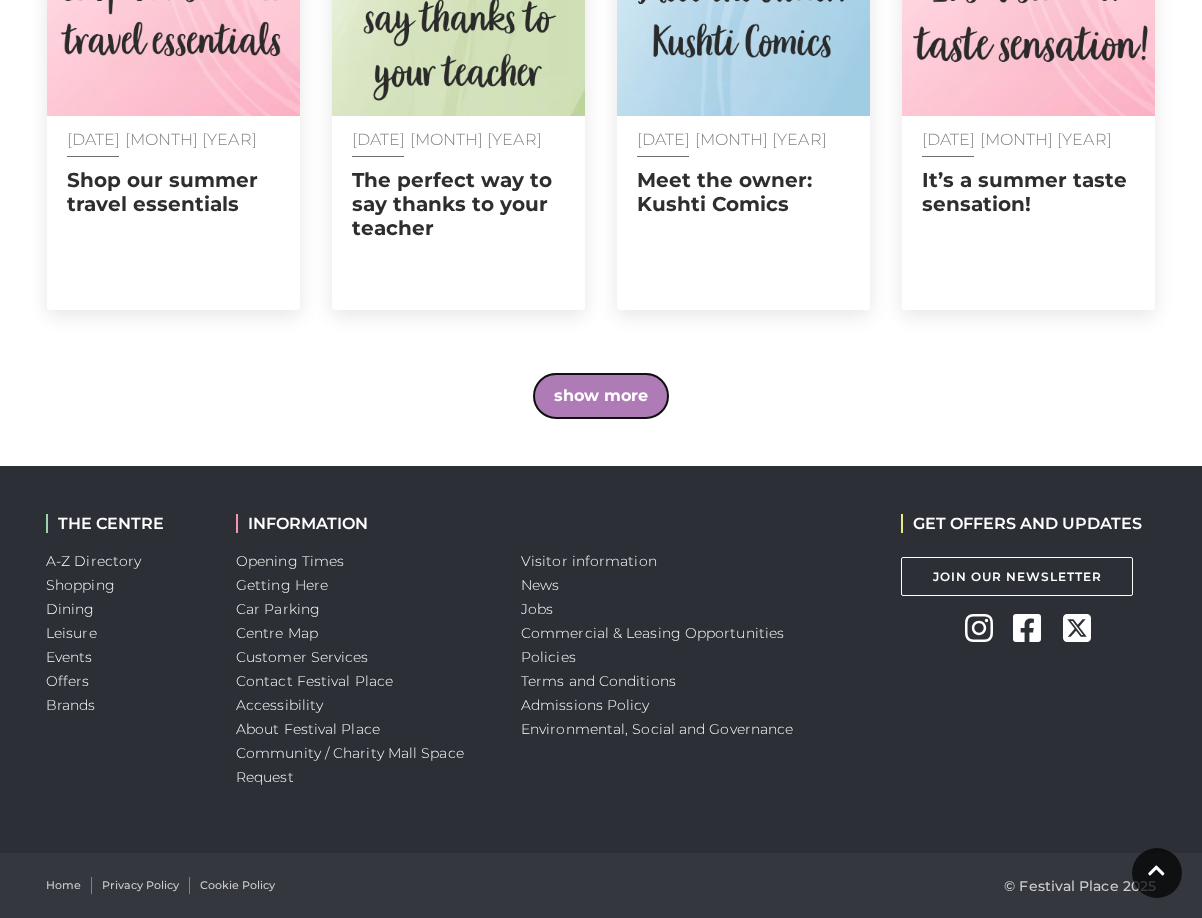 click on "show more" at bounding box center [601, 396] 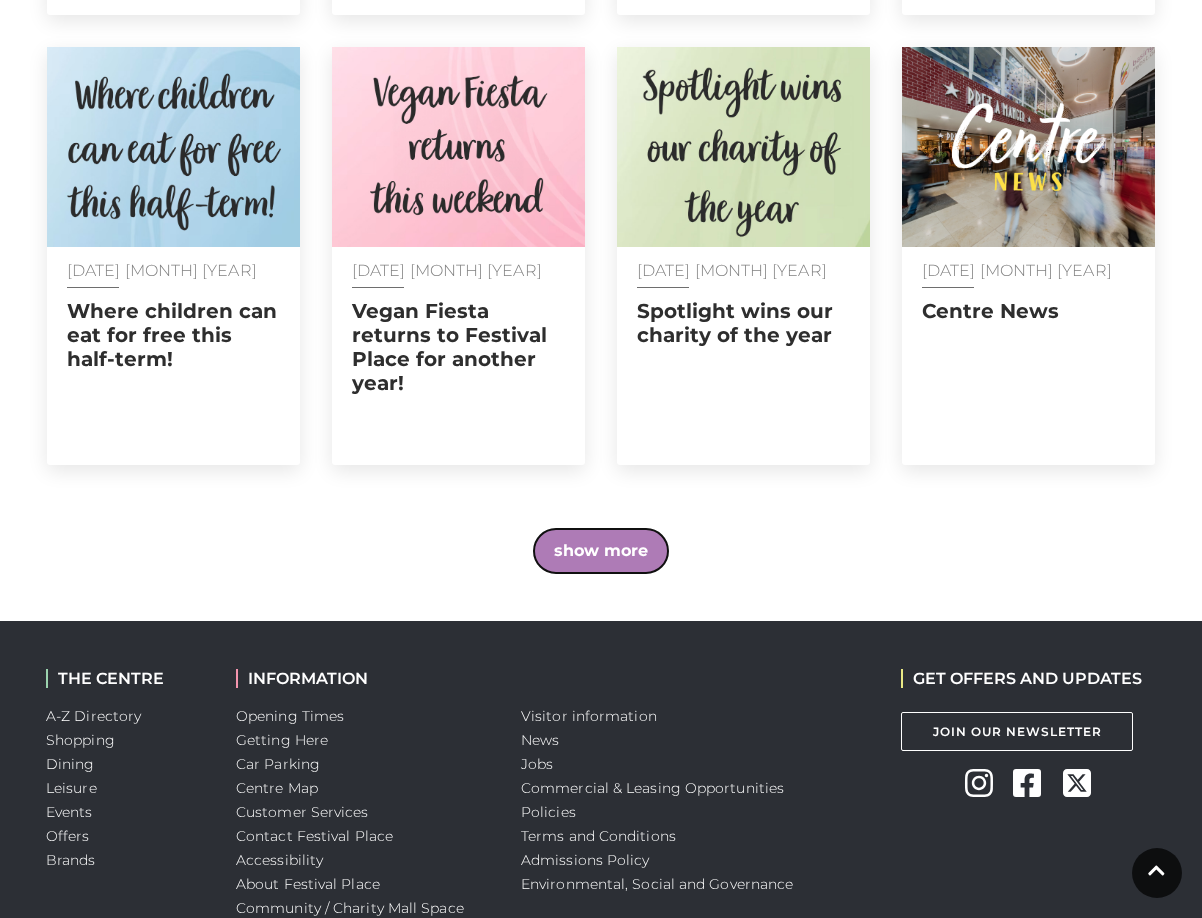 click on "show more" at bounding box center [601, 551] 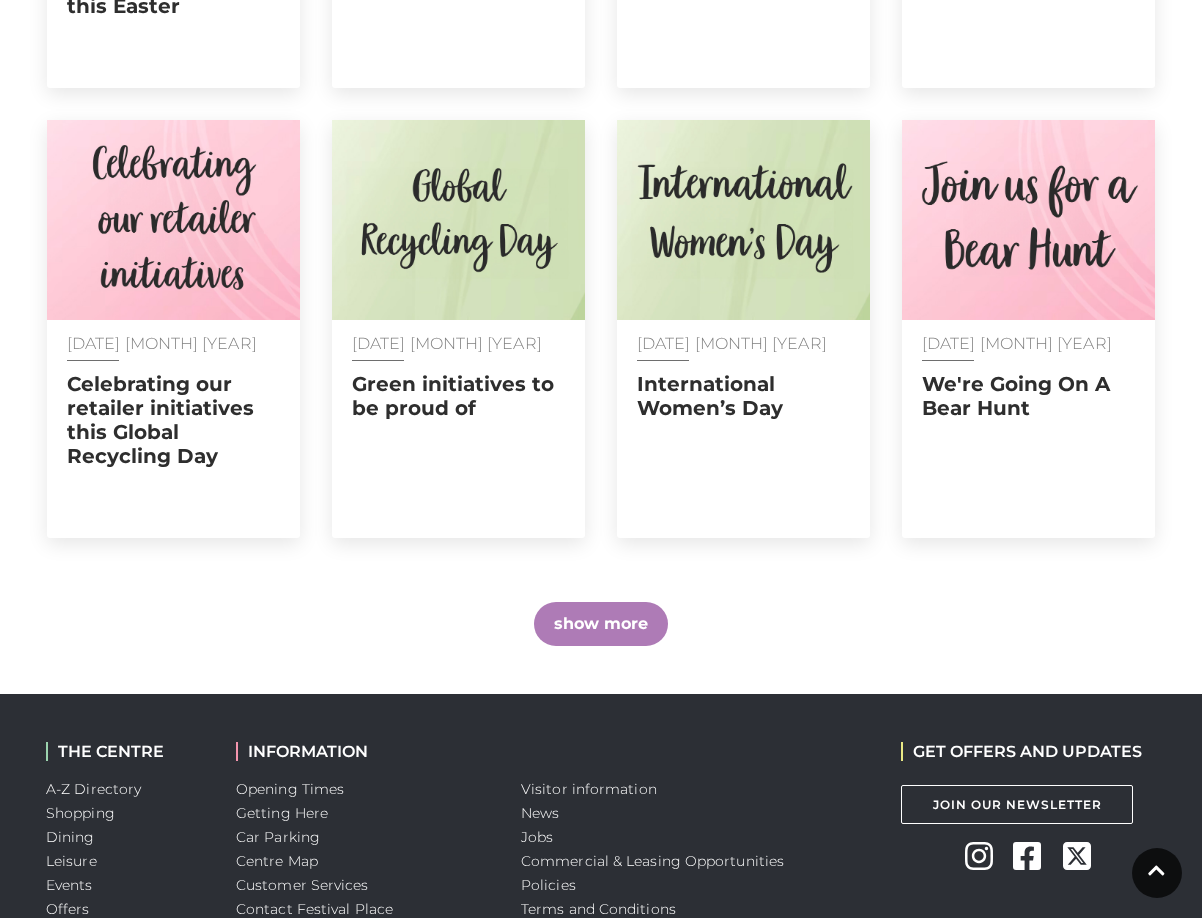 scroll, scrollTop: 2976, scrollLeft: 0, axis: vertical 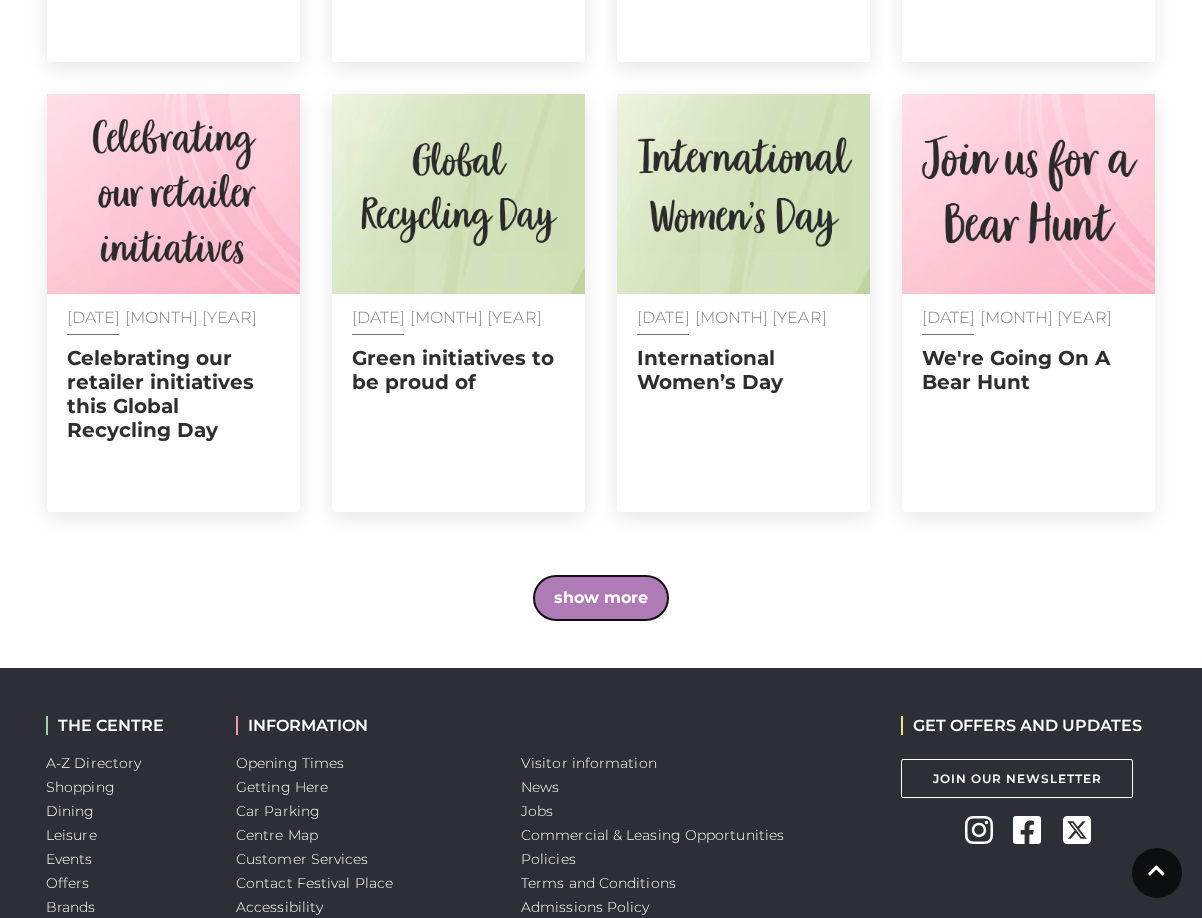 click on "show more" at bounding box center [601, 598] 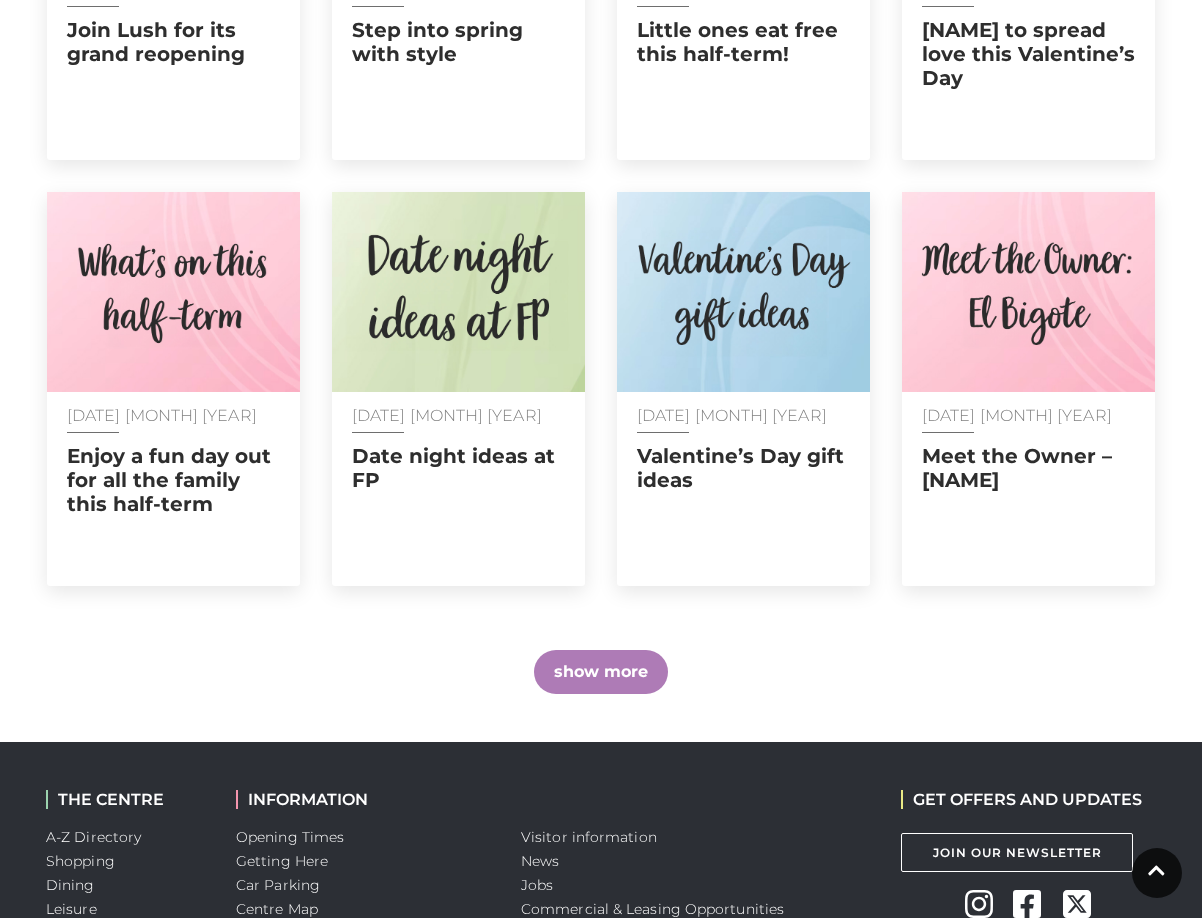 scroll, scrollTop: 4054, scrollLeft: 0, axis: vertical 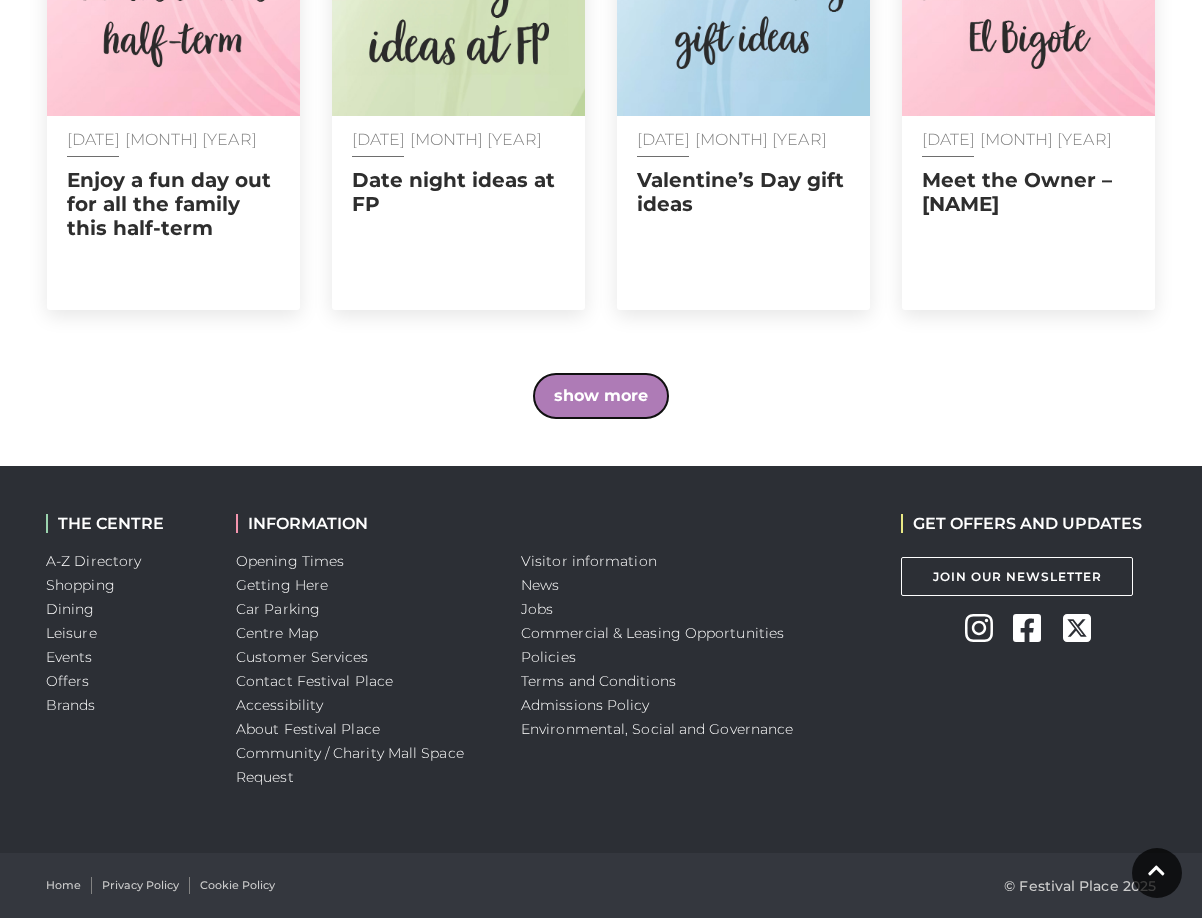 click on "show more" at bounding box center (601, 396) 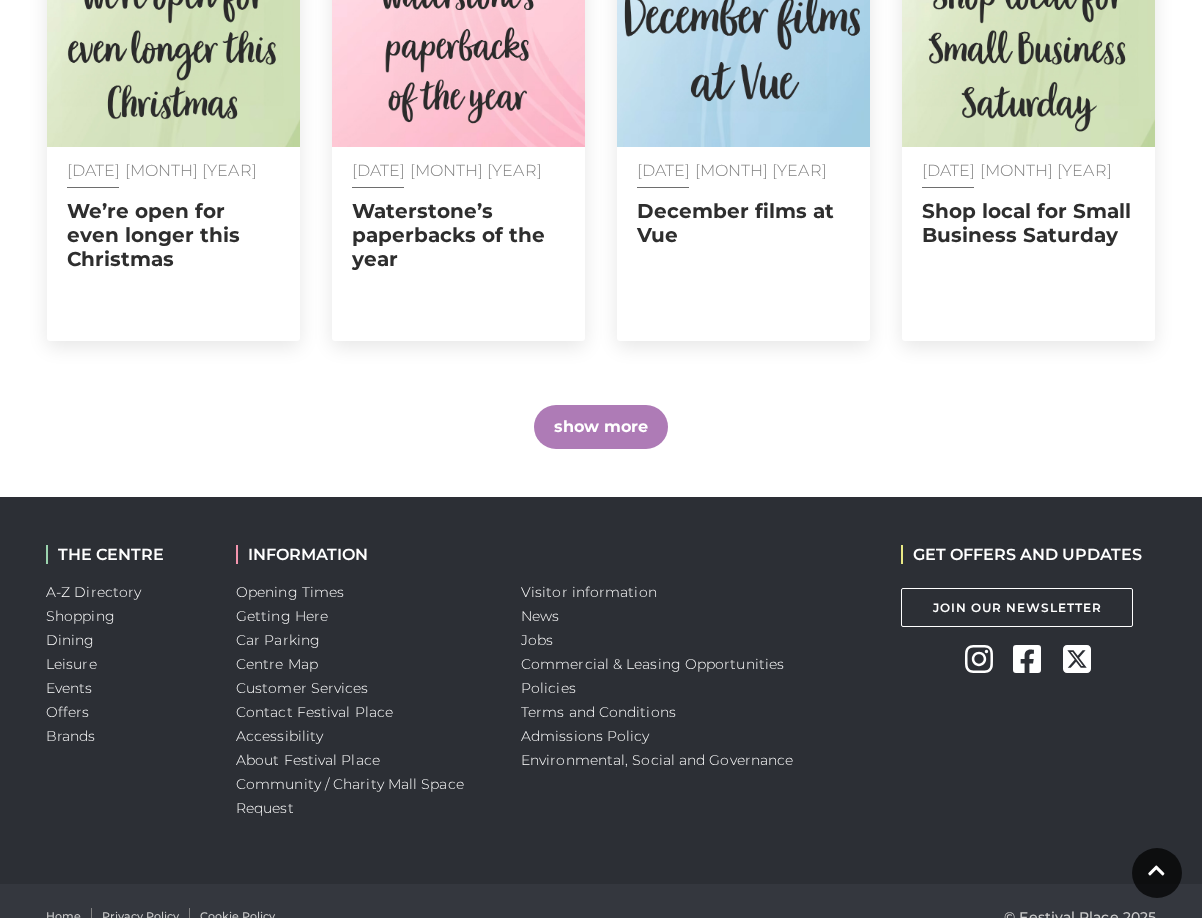 scroll, scrollTop: 4930, scrollLeft: 0, axis: vertical 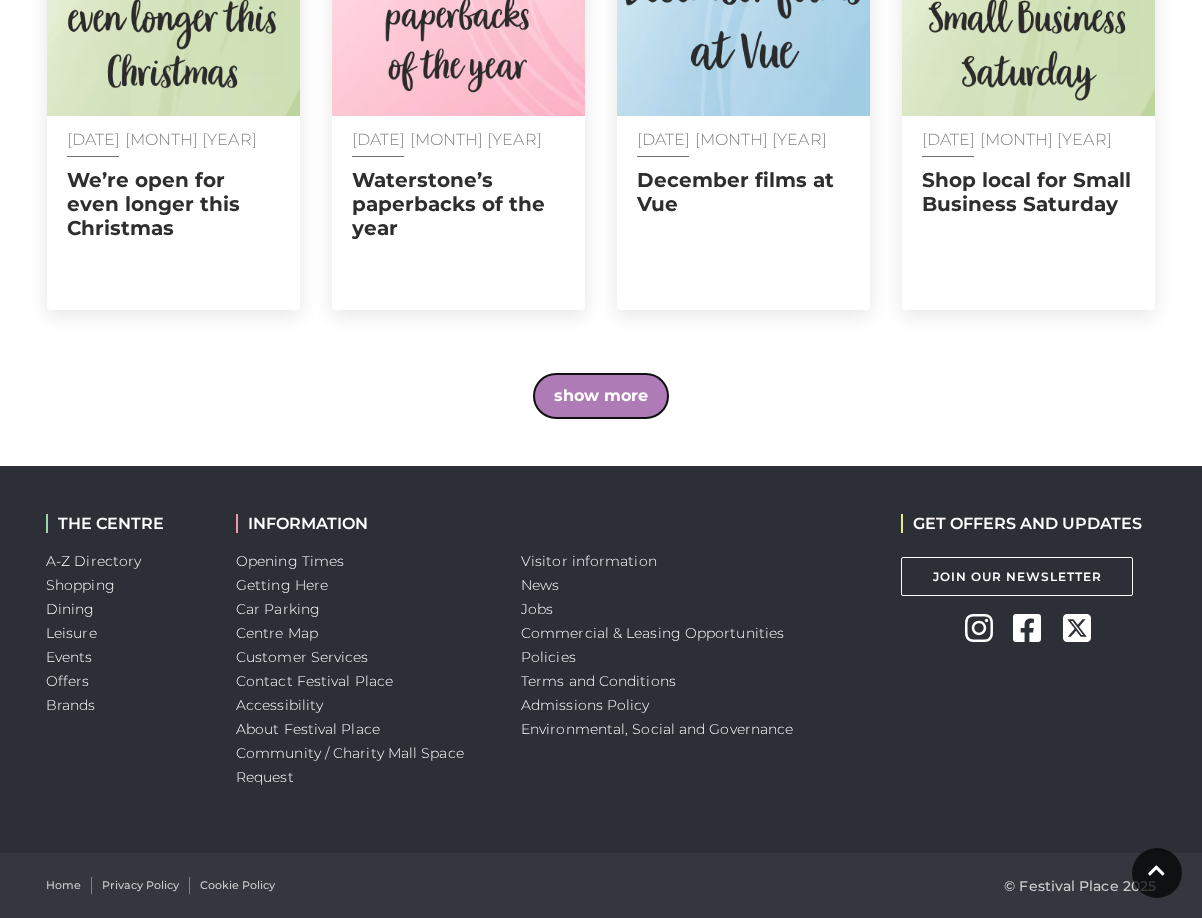 click on "show more" at bounding box center (601, 396) 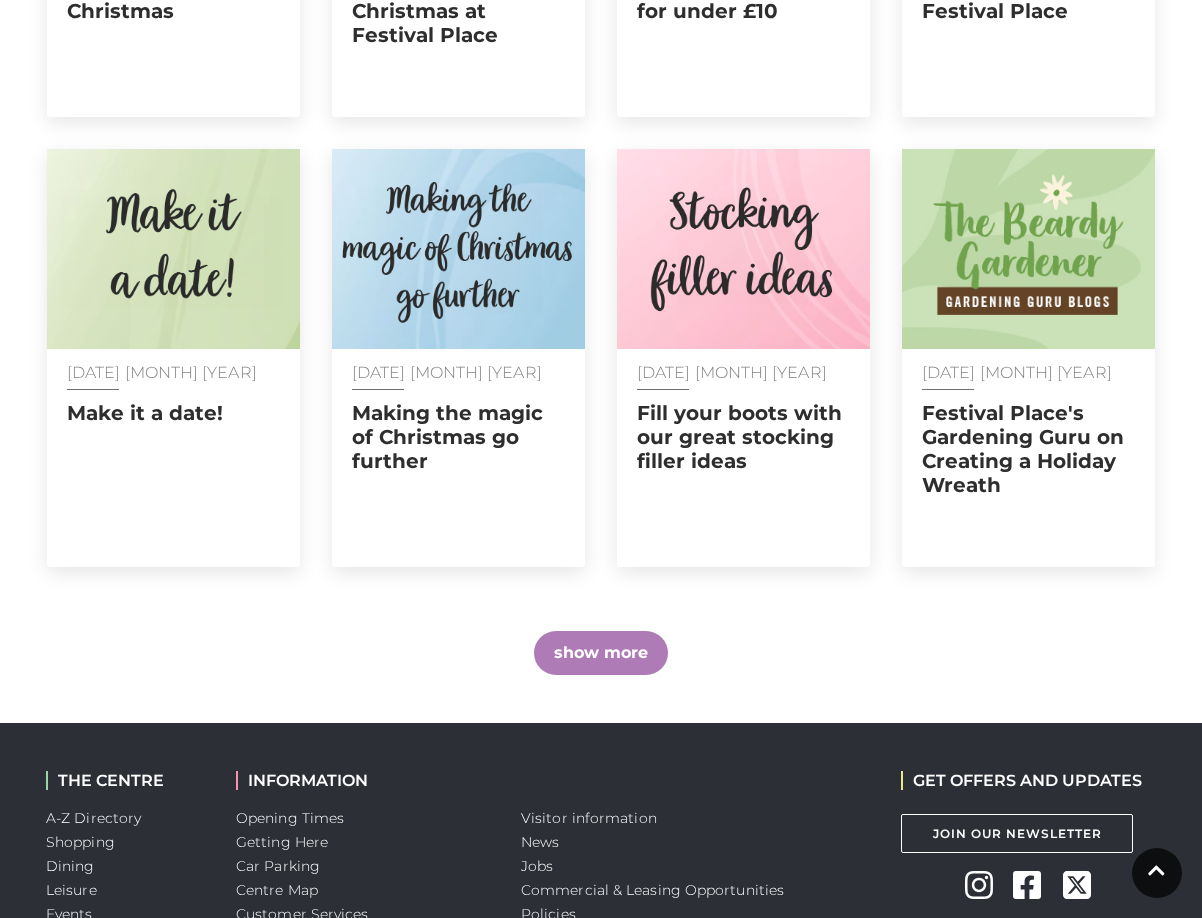 scroll, scrollTop: 5806, scrollLeft: 0, axis: vertical 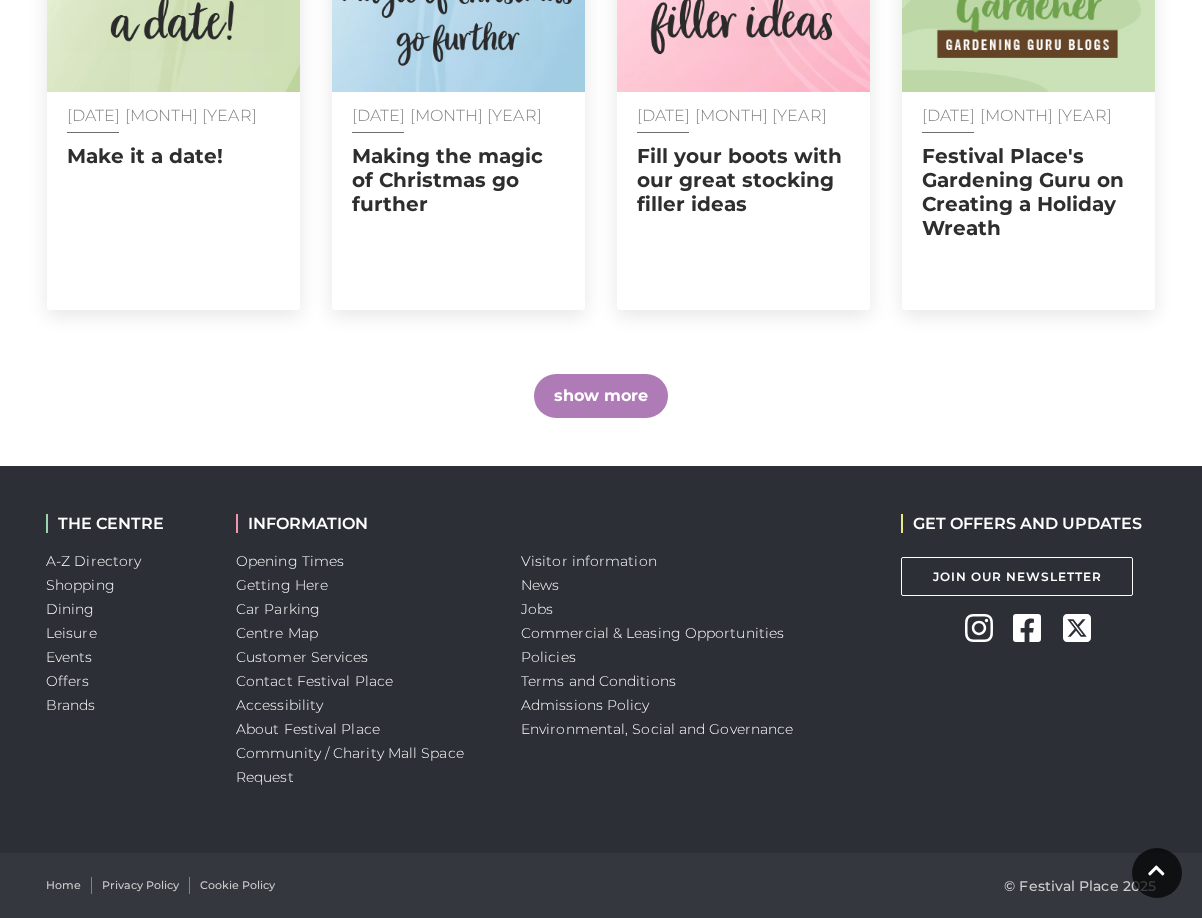 click on "Latest news
[DATE] [MONTH] [YEAR]
Reading – a novel way to spend the summer
[DATE] [MONTH] [YEAR]
Austentatious fun at FP this August
[DATE] [MONTH] [YEAR]
Little ones eat free this summer
[DATE] [MONTH] [YEAR]
Your ultimate back to school checklist
[DATE] [MONTH] [YEAR]
Your ultimate back to school checklist" at bounding box center [601, -2308] 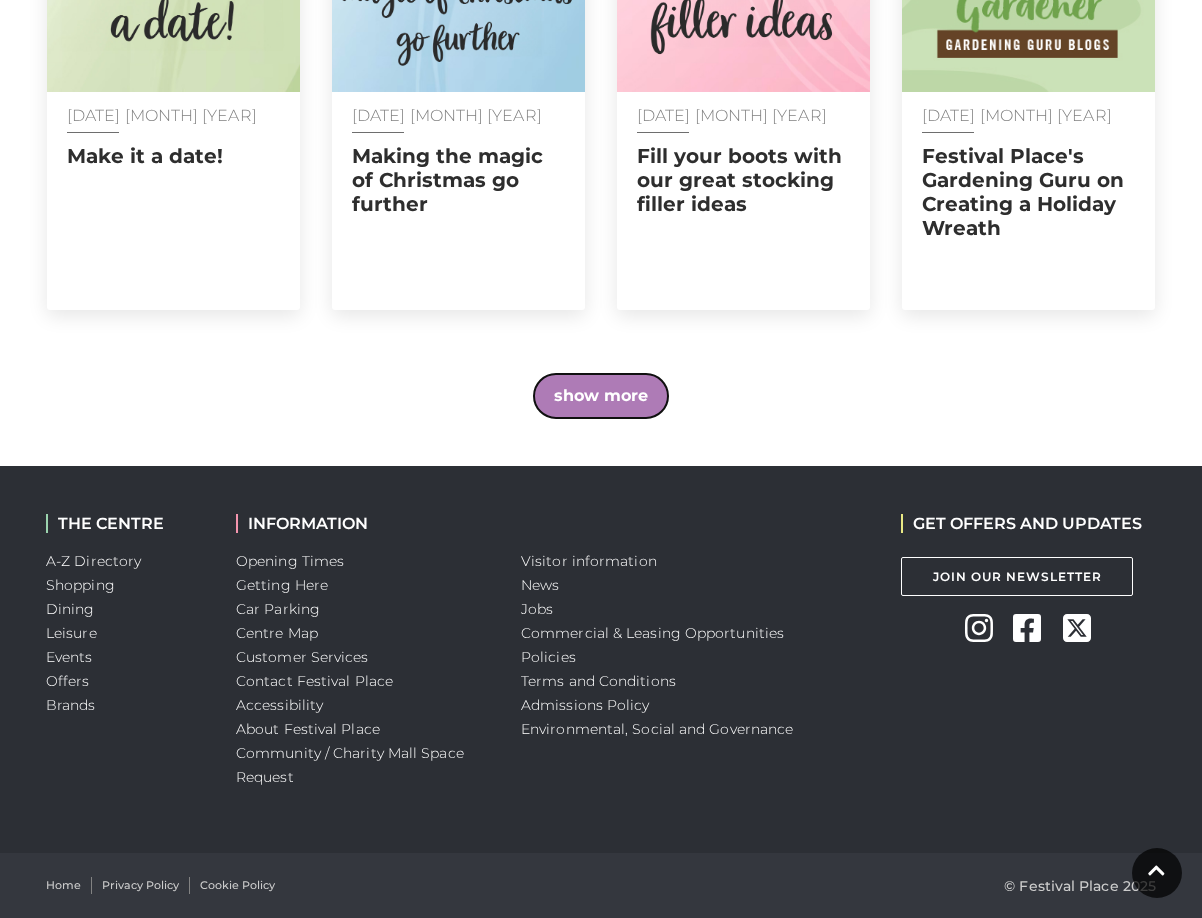 click on "show more" at bounding box center [601, 396] 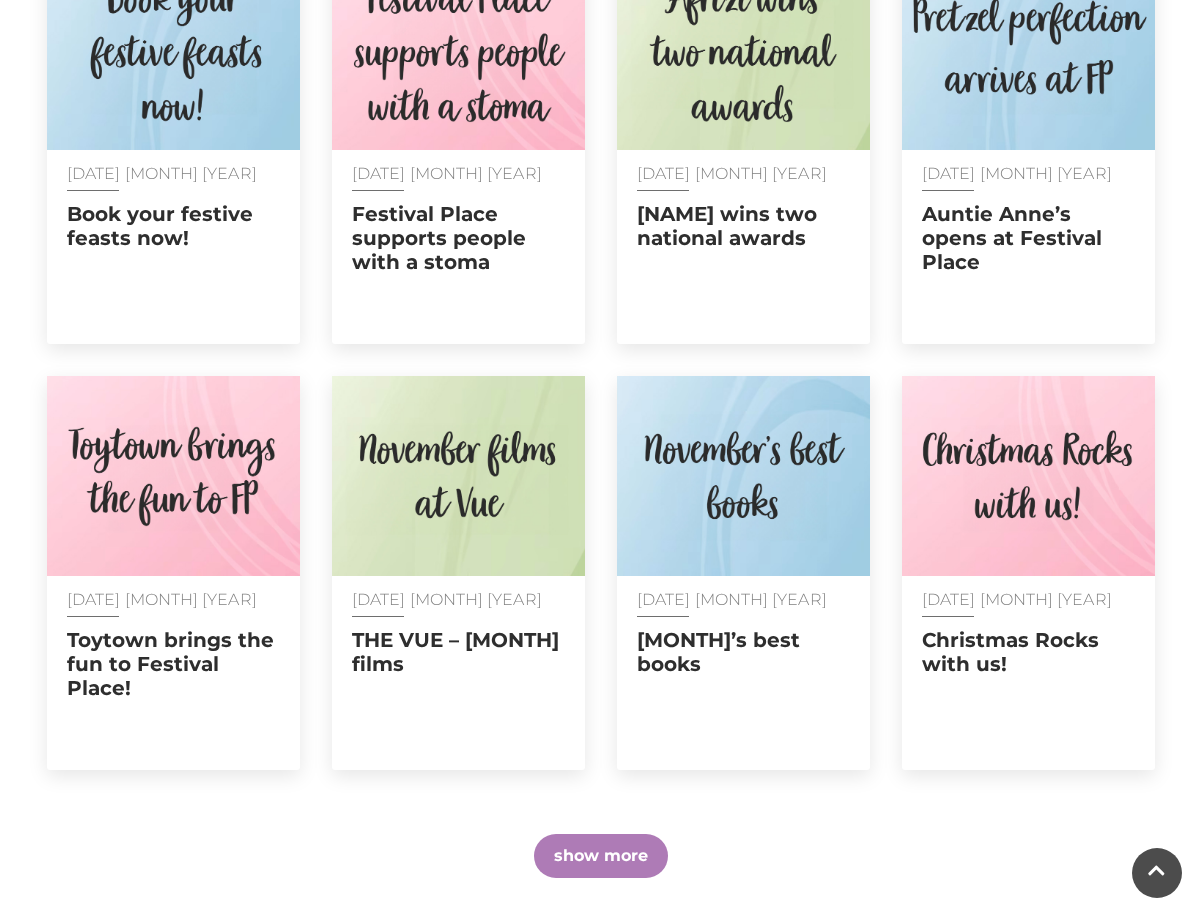scroll, scrollTop: 6658, scrollLeft: 0, axis: vertical 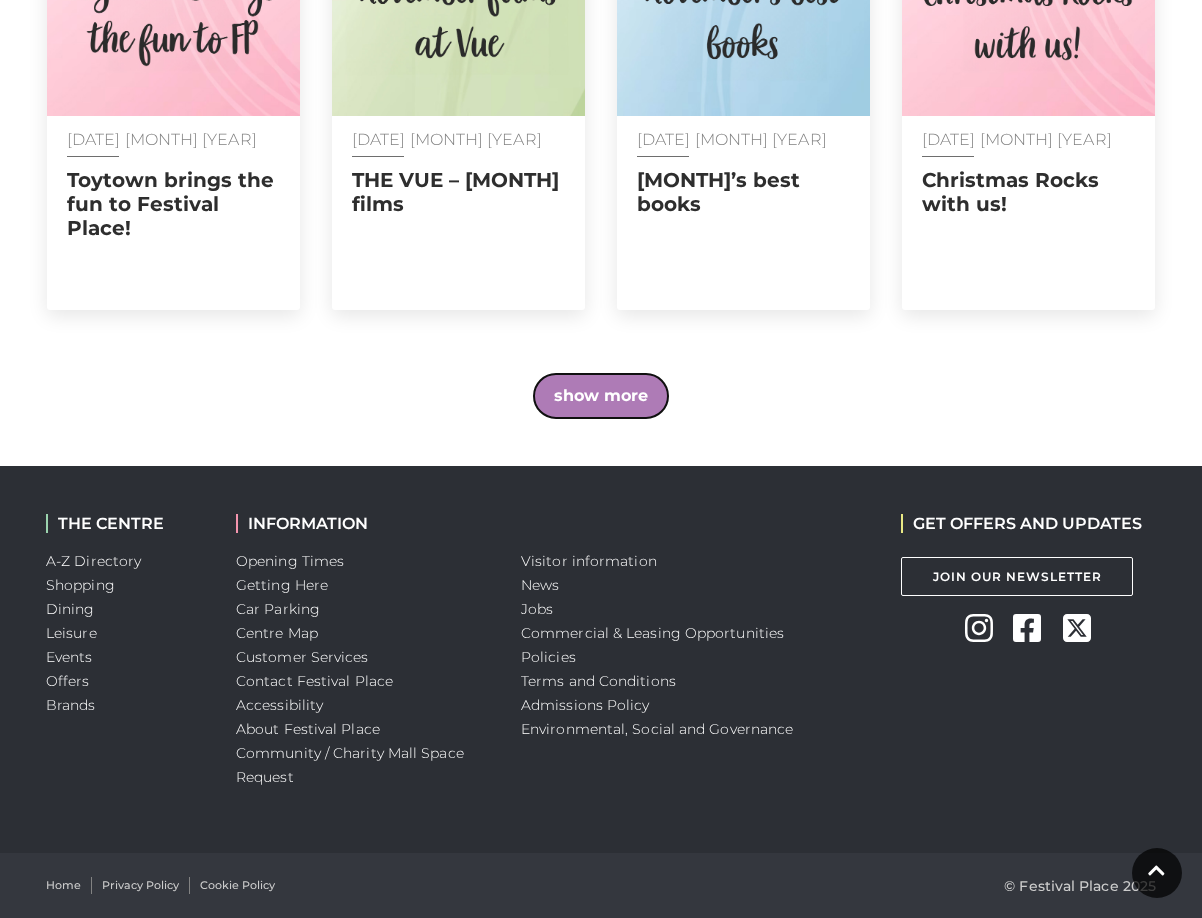 click on "show more" at bounding box center [601, 396] 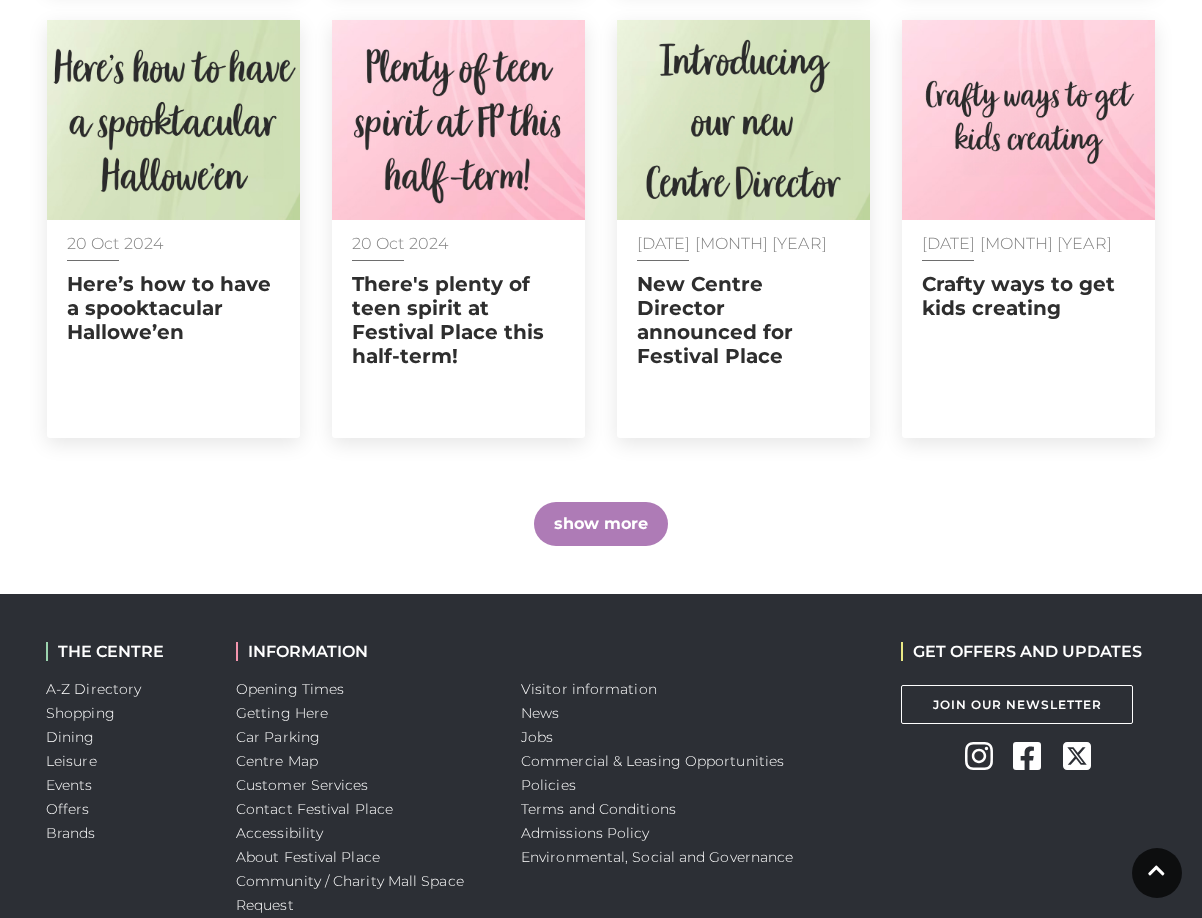 scroll, scrollTop: 7558, scrollLeft: 0, axis: vertical 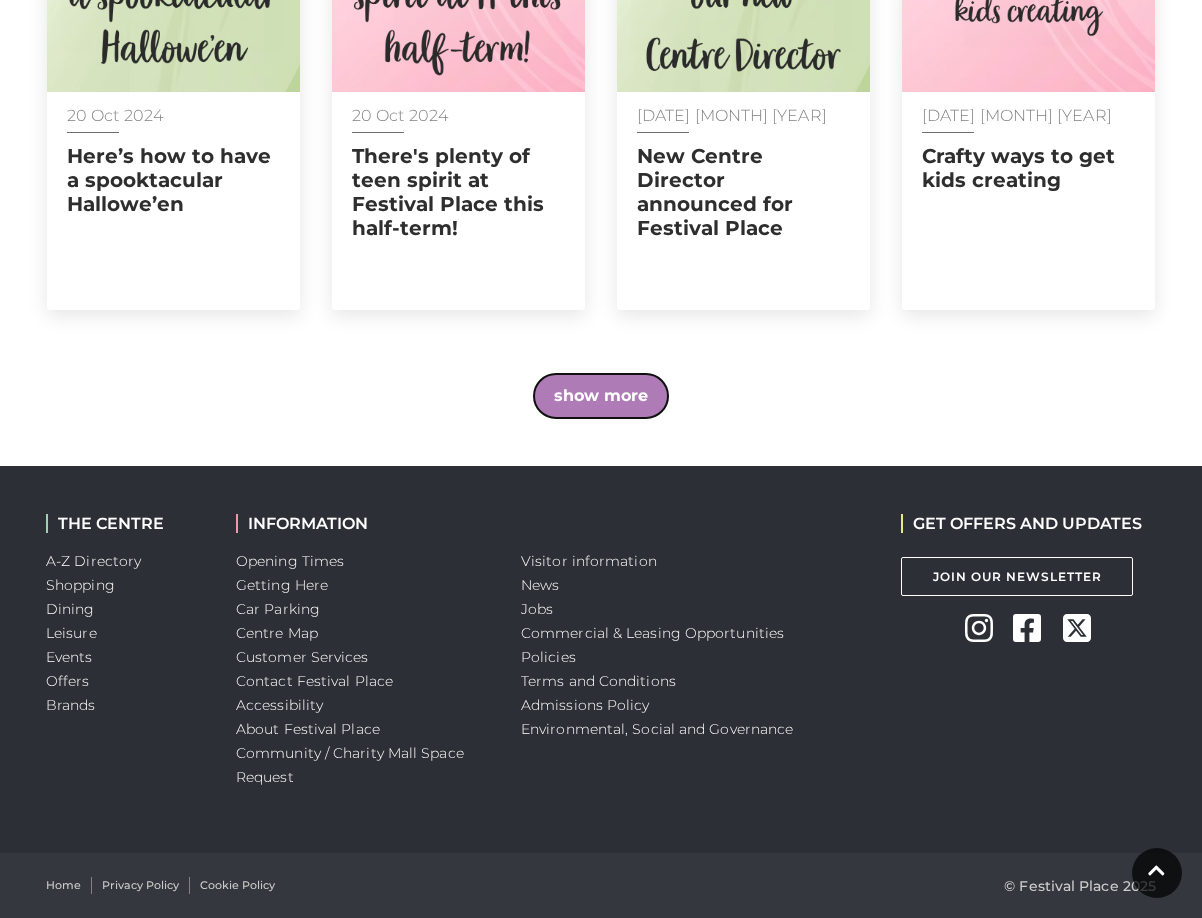click on "show more" at bounding box center [601, 396] 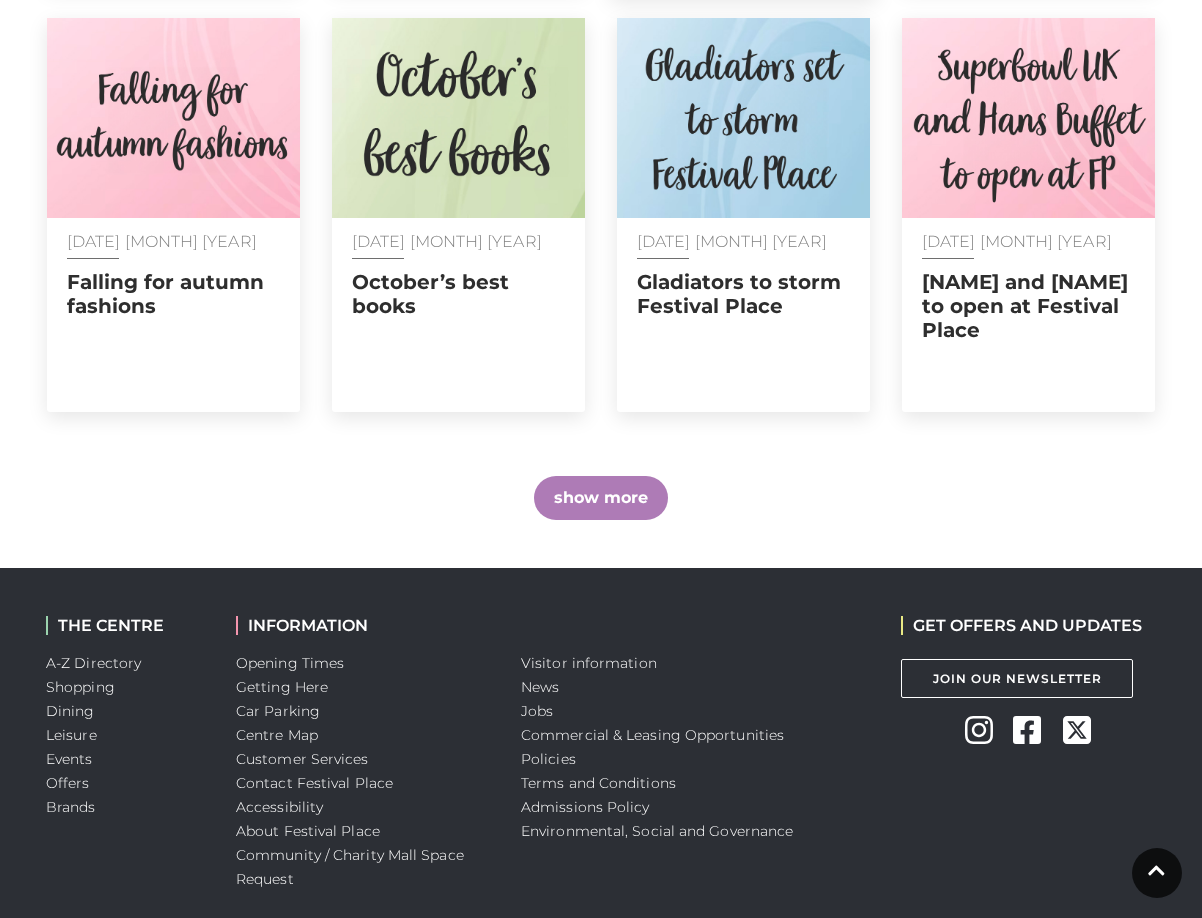 scroll, scrollTop: 8285, scrollLeft: 0, axis: vertical 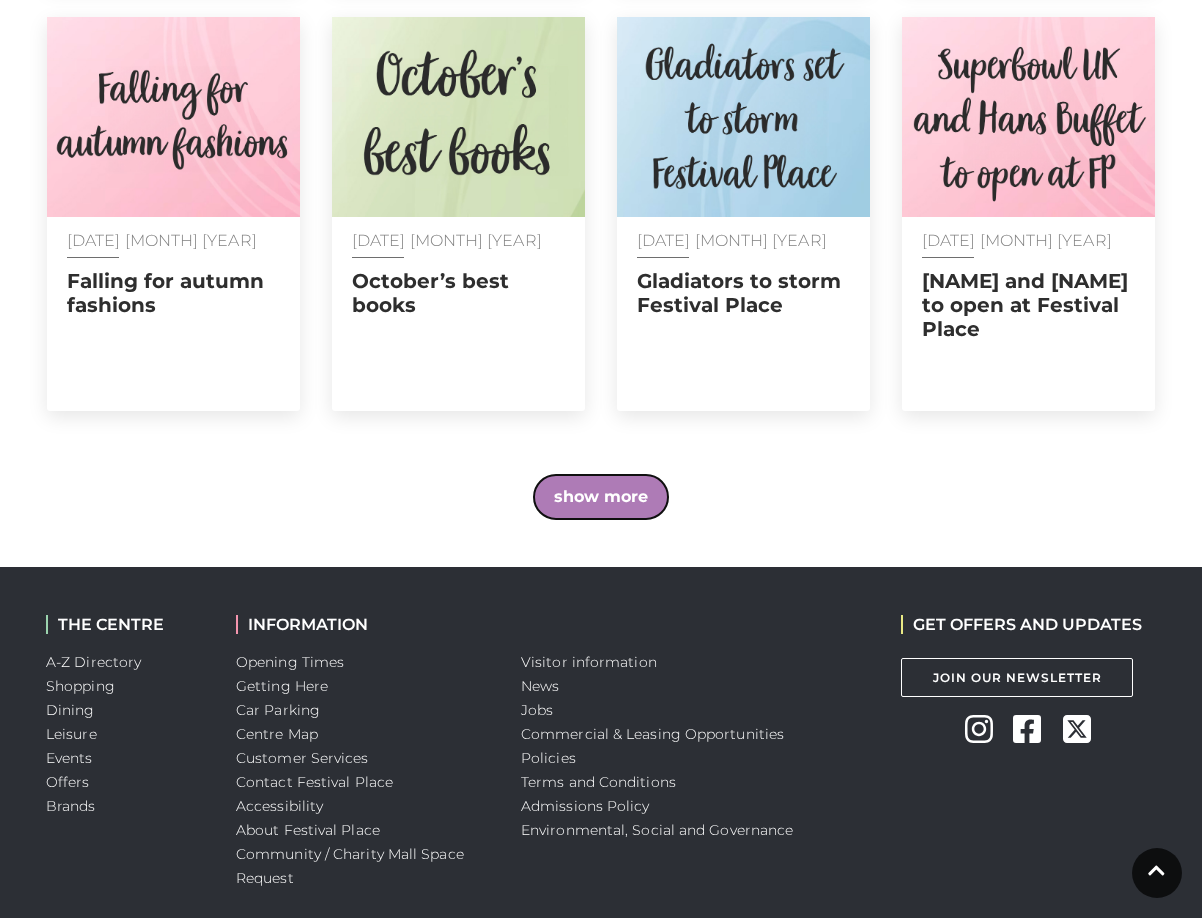 click on "show more" at bounding box center [601, 497] 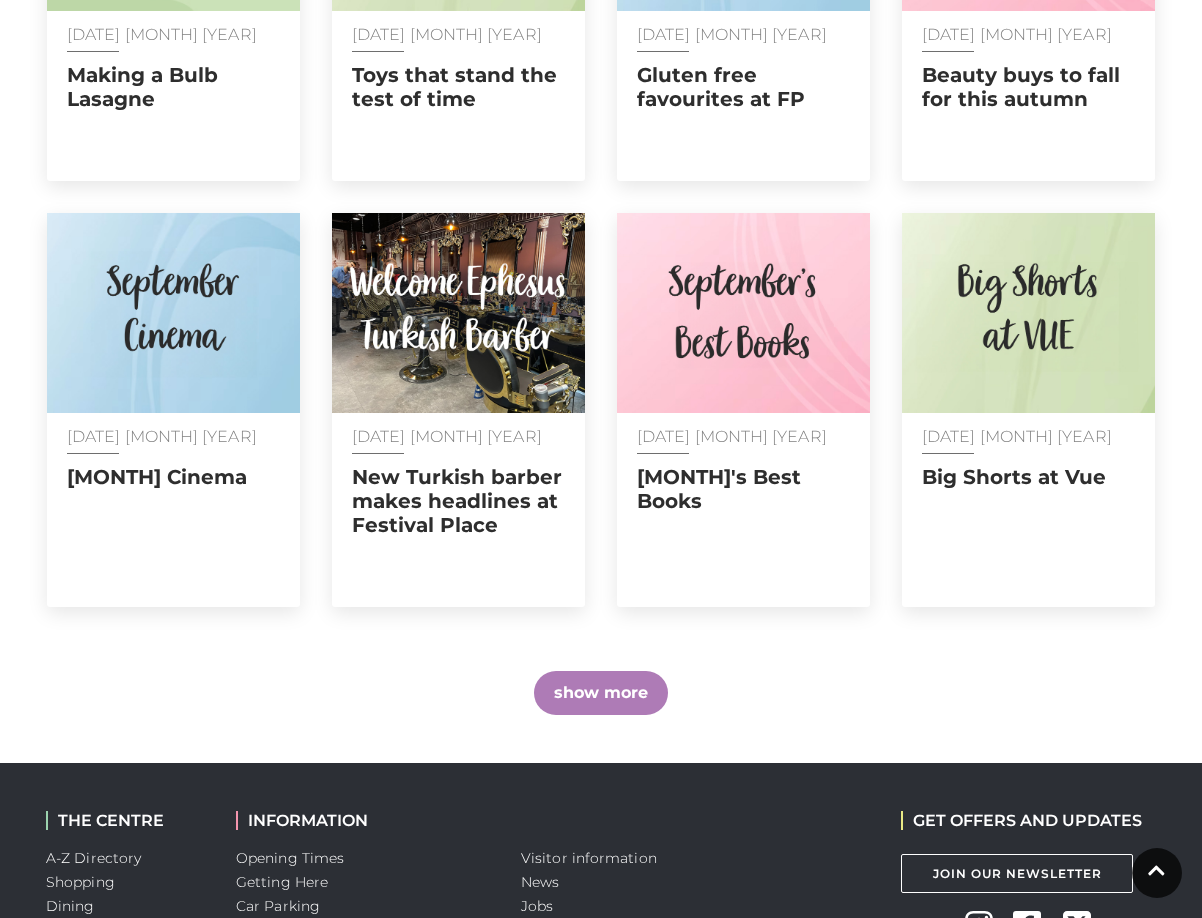 scroll, scrollTop: 9238, scrollLeft: 0, axis: vertical 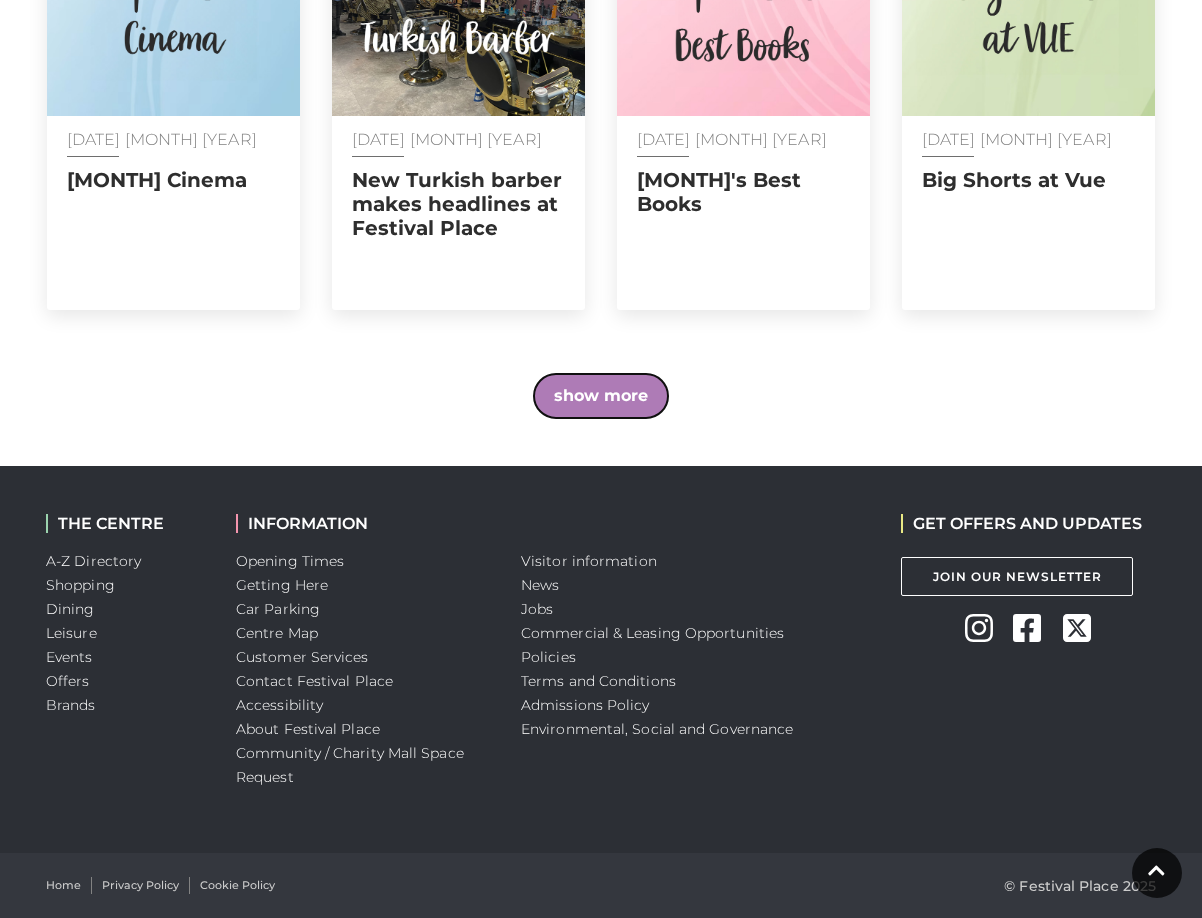 click on "show more" at bounding box center (601, 396) 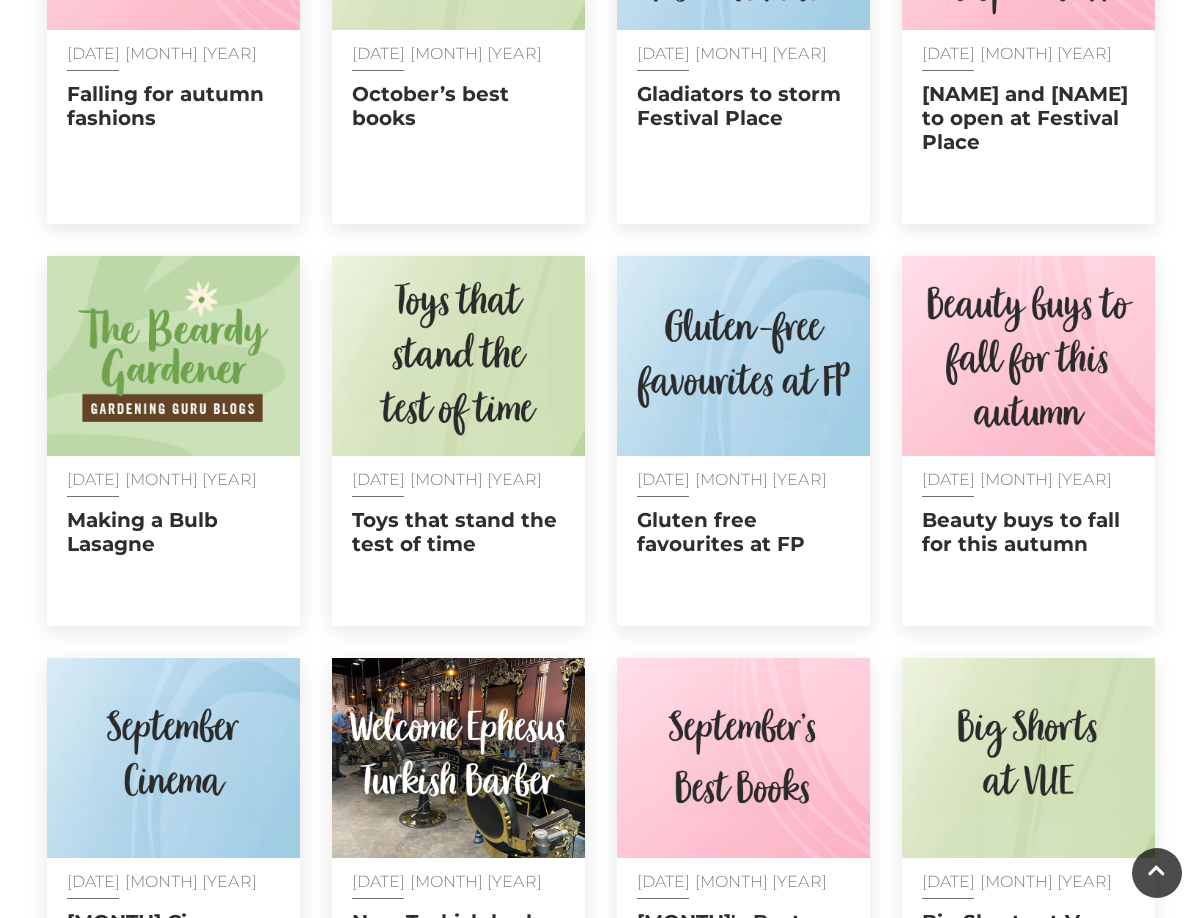 scroll, scrollTop: 8471, scrollLeft: 0, axis: vertical 